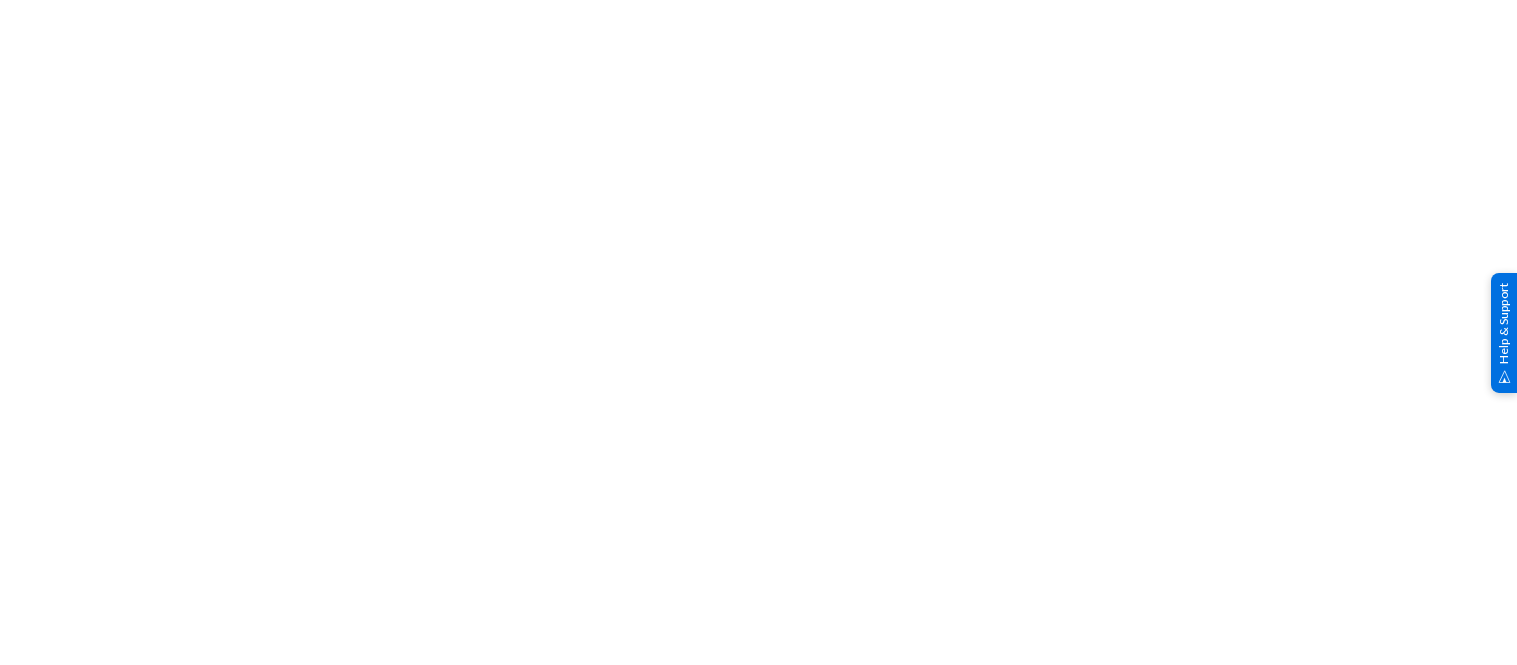 scroll, scrollTop: 0, scrollLeft: 0, axis: both 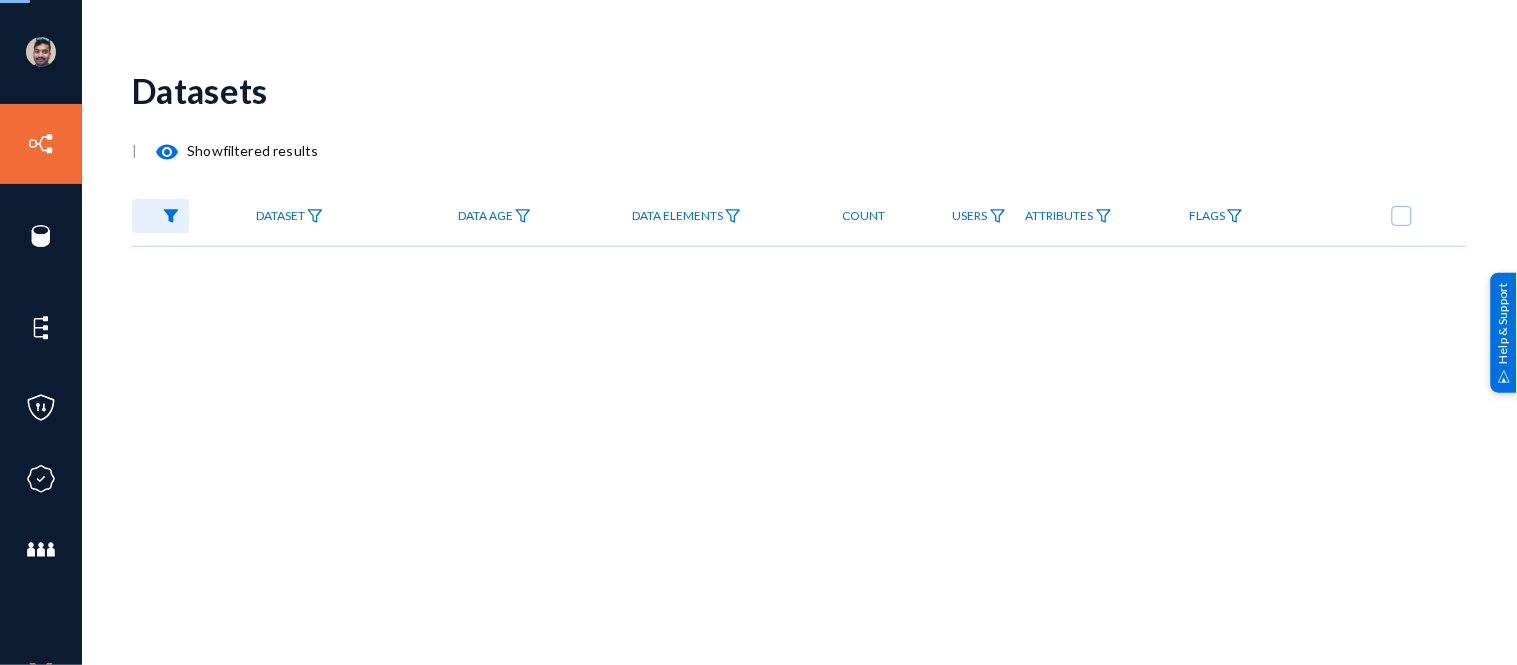 checkbox on "true" 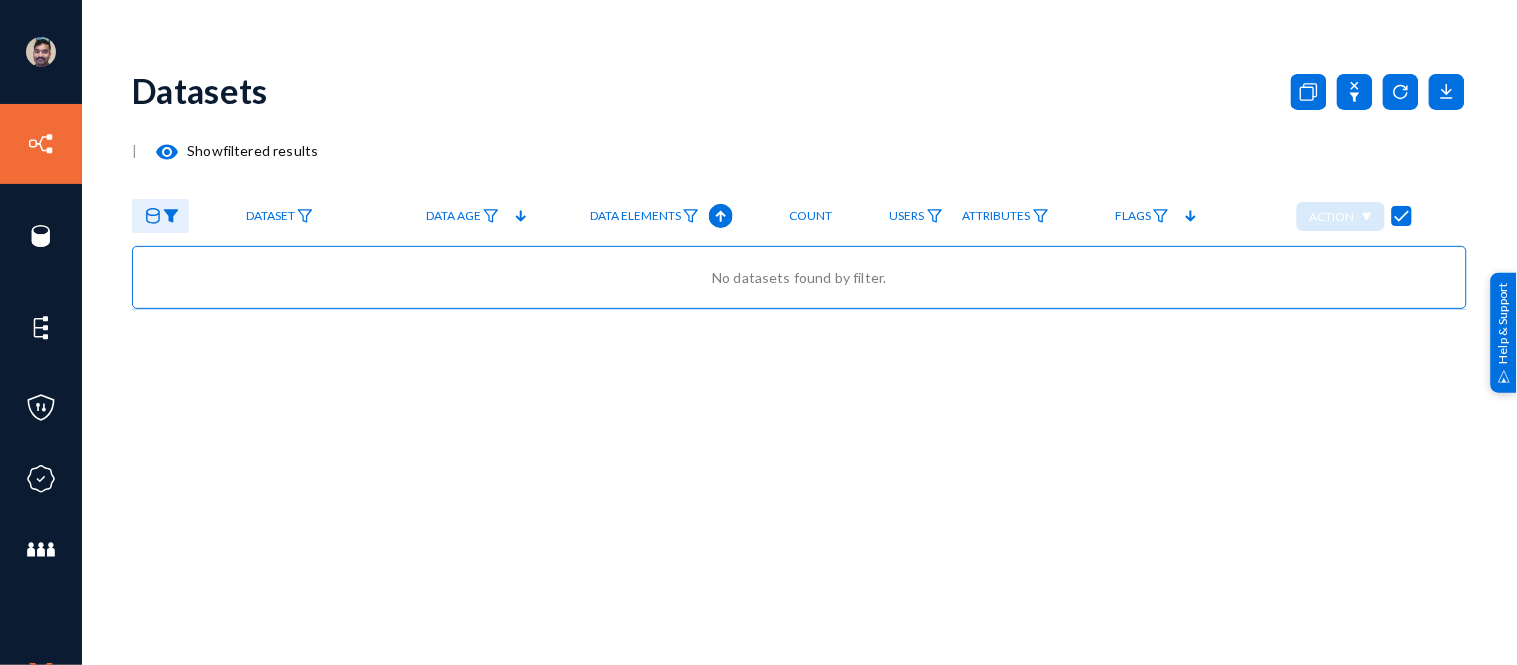 click 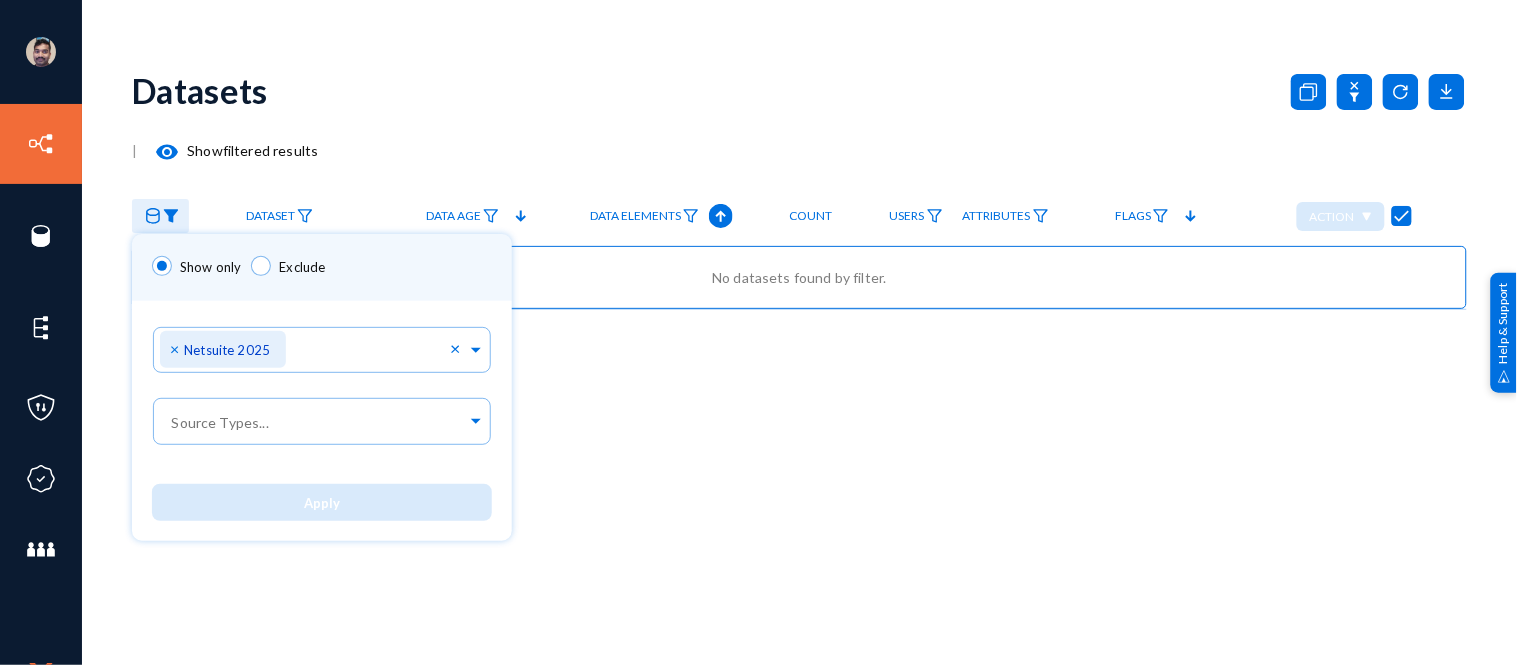 click at bounding box center (758, 332) 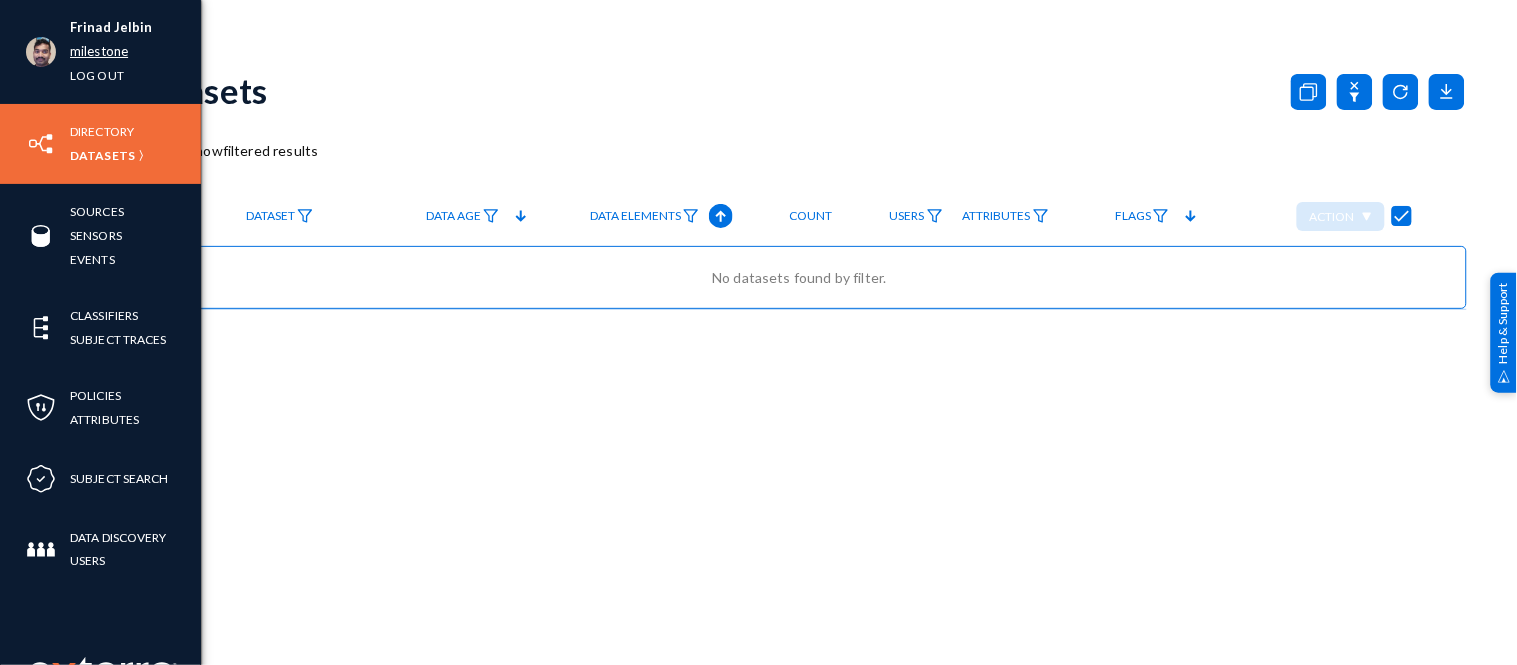 click on "milestone" at bounding box center [99, 51] 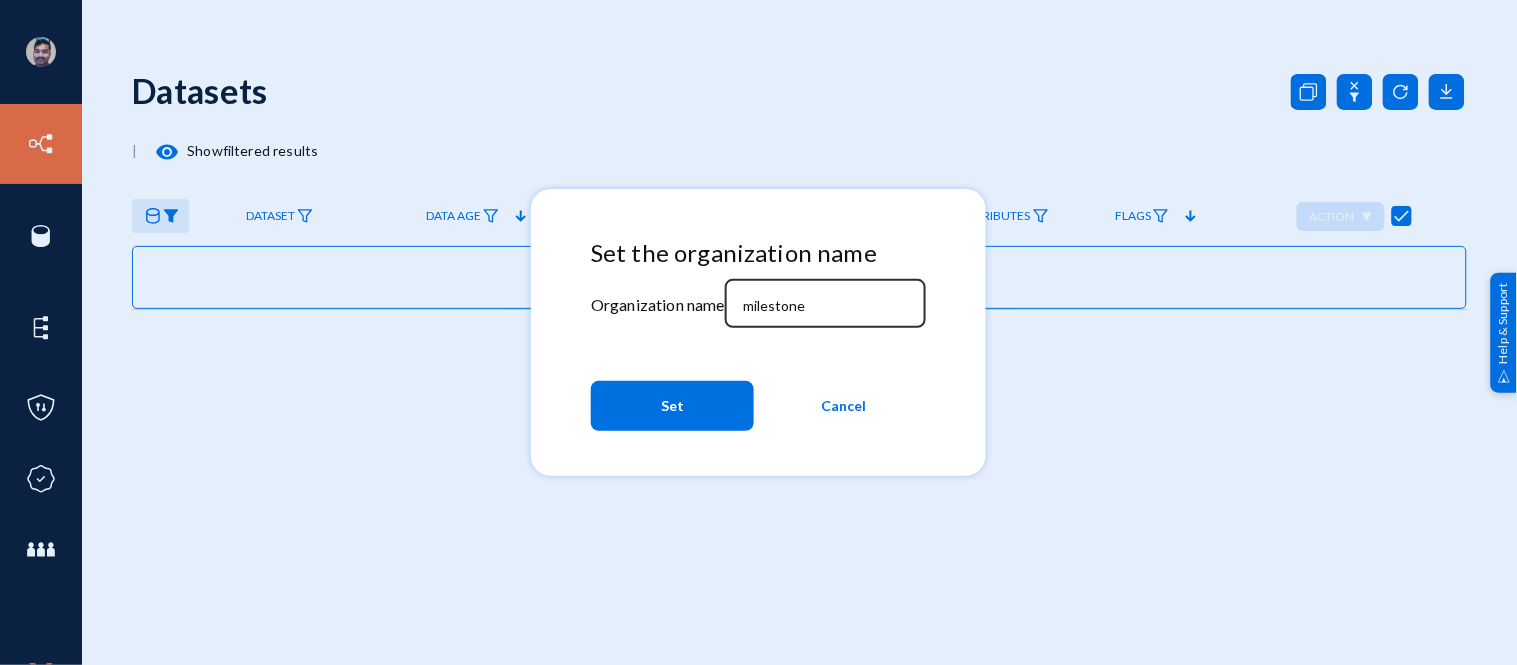 click on "milestone" 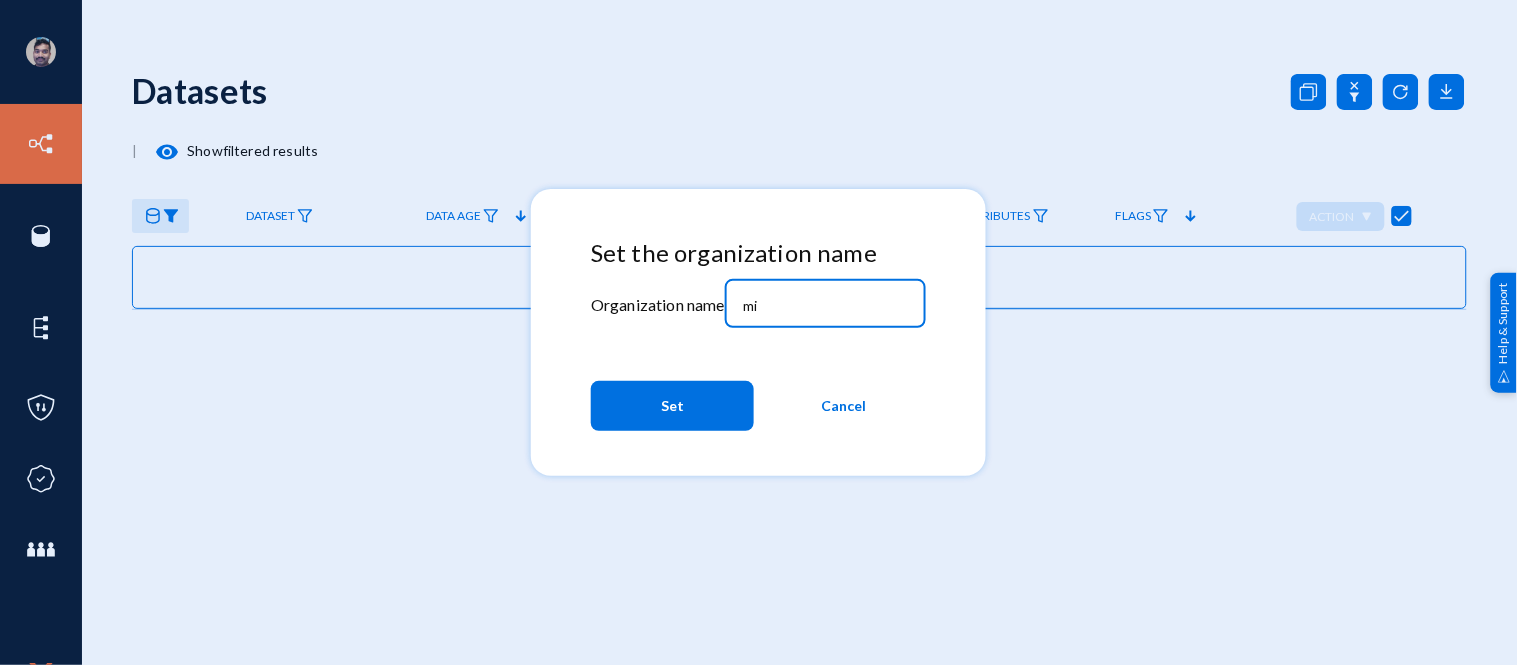 type on "m" 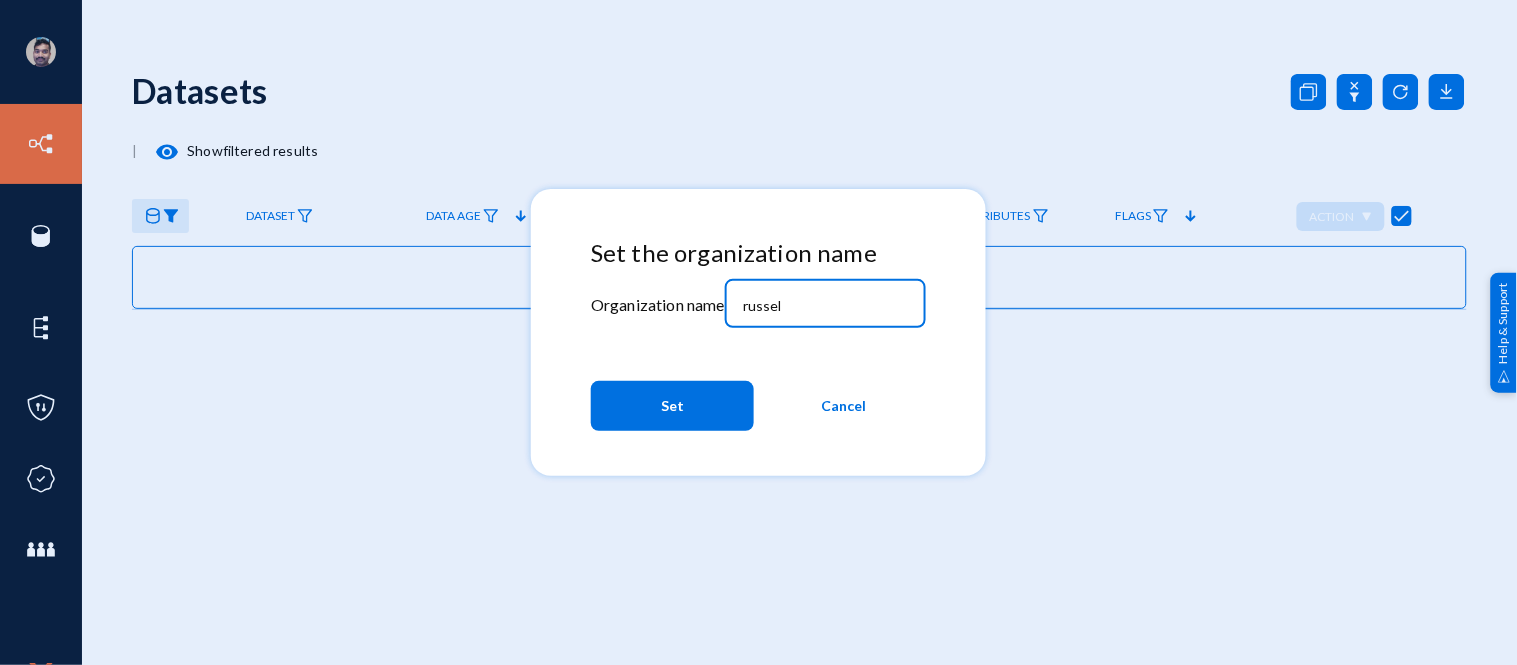 type on "russel" 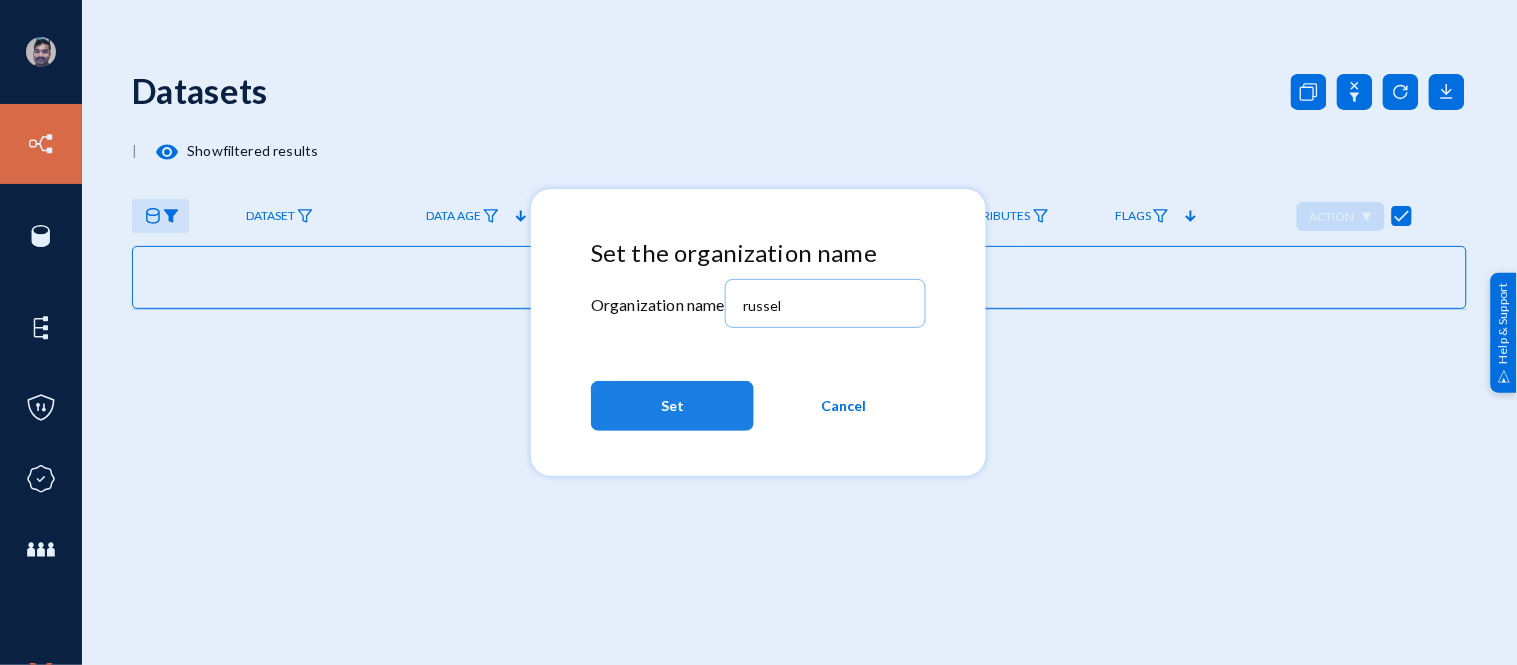 click on "Set" 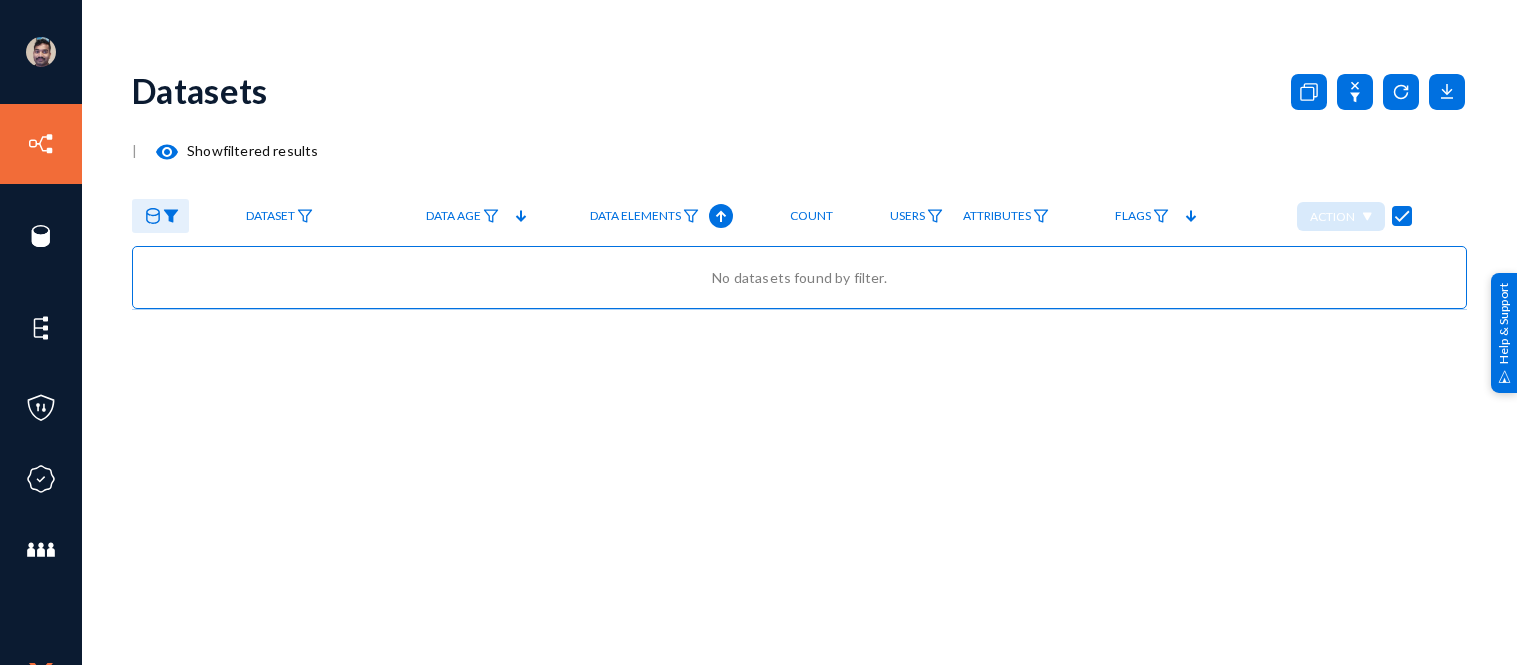 scroll, scrollTop: 0, scrollLeft: 0, axis: both 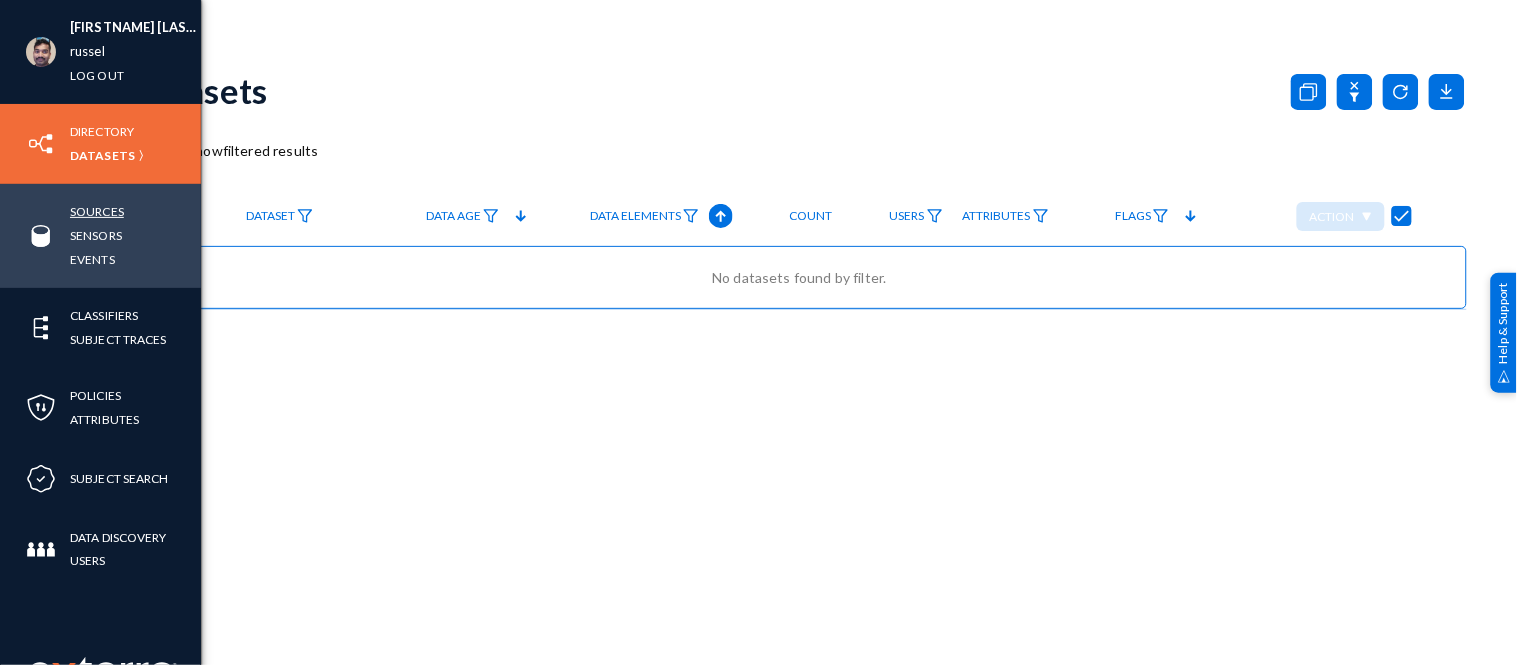 click on "Sources" at bounding box center [97, 211] 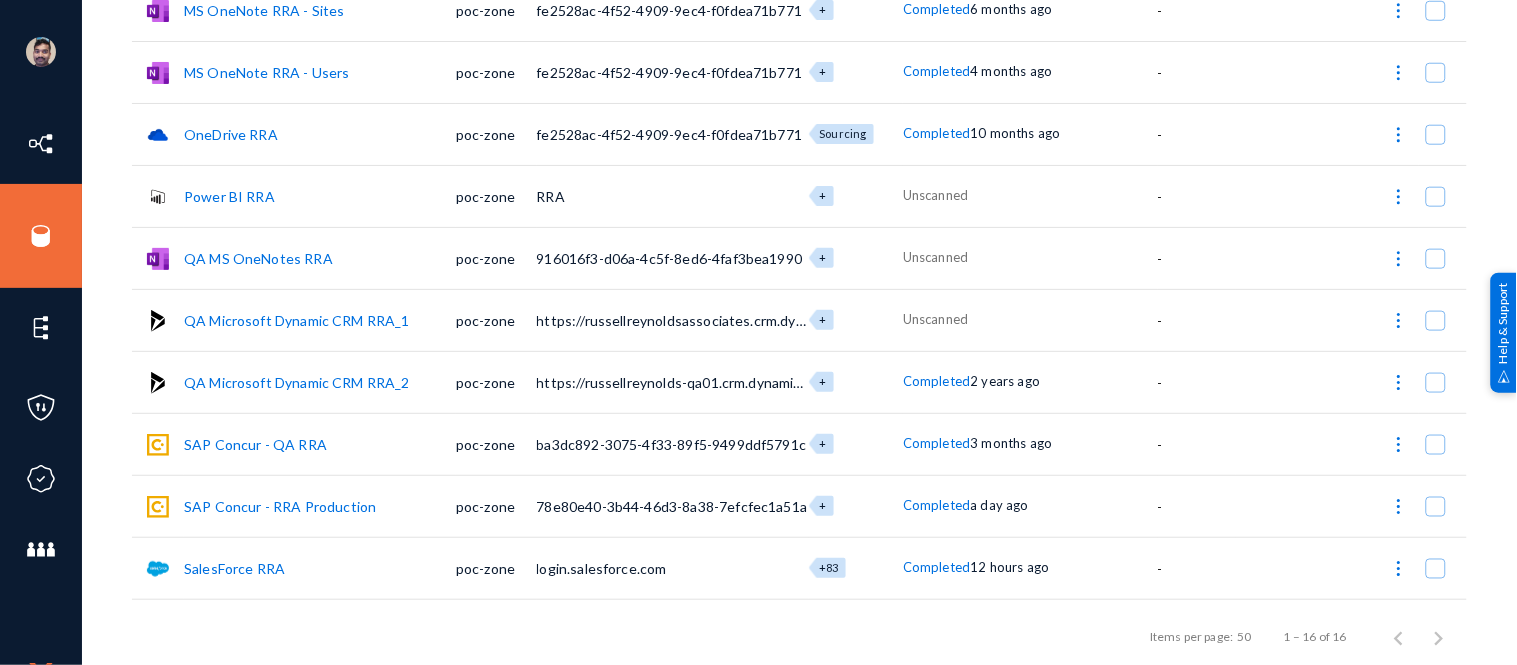 scroll, scrollTop: 575, scrollLeft: 0, axis: vertical 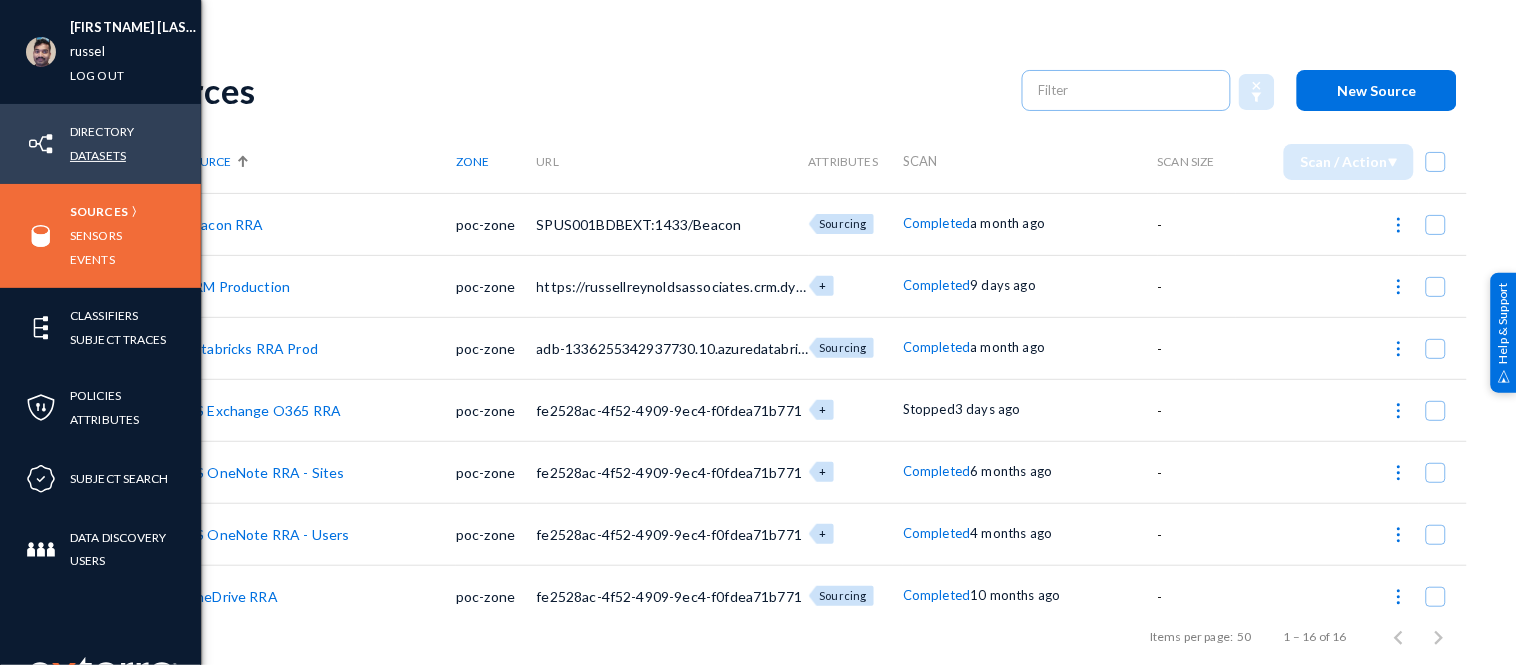 click on "Datasets" at bounding box center [98, 155] 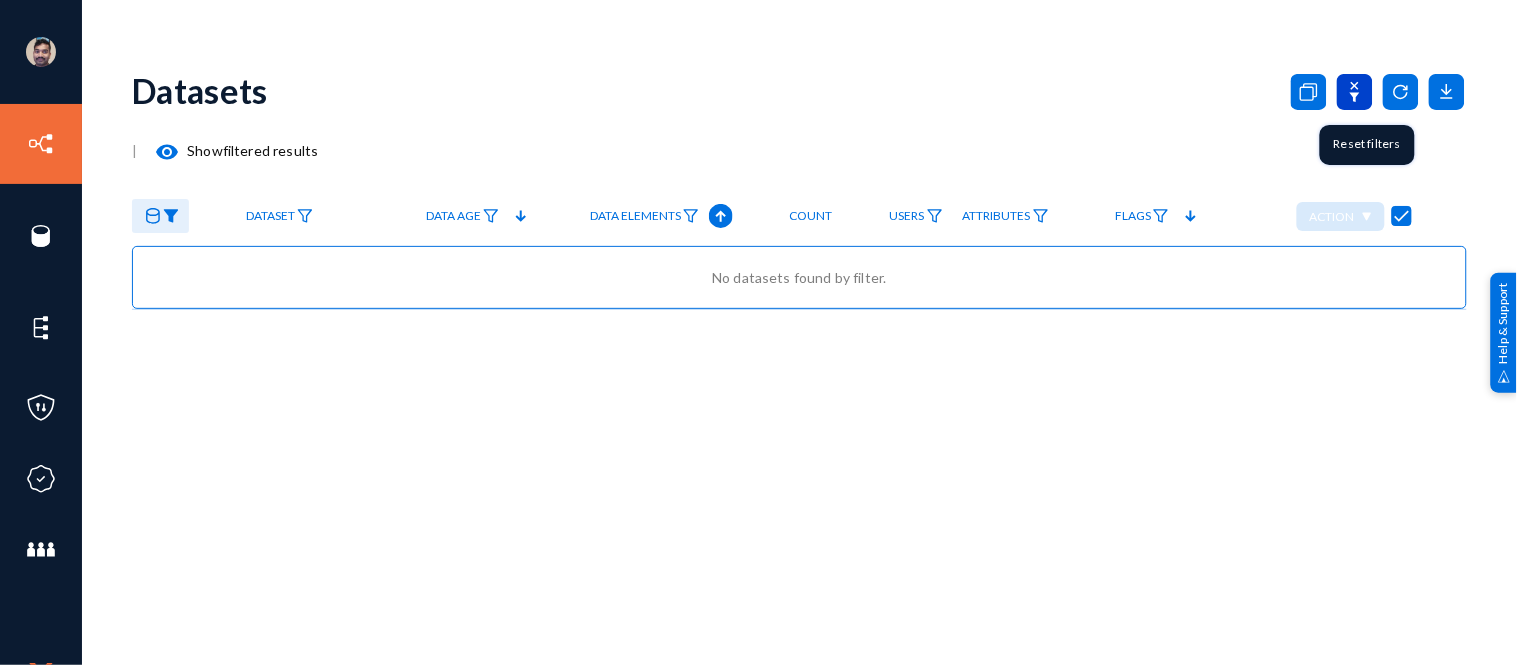 click 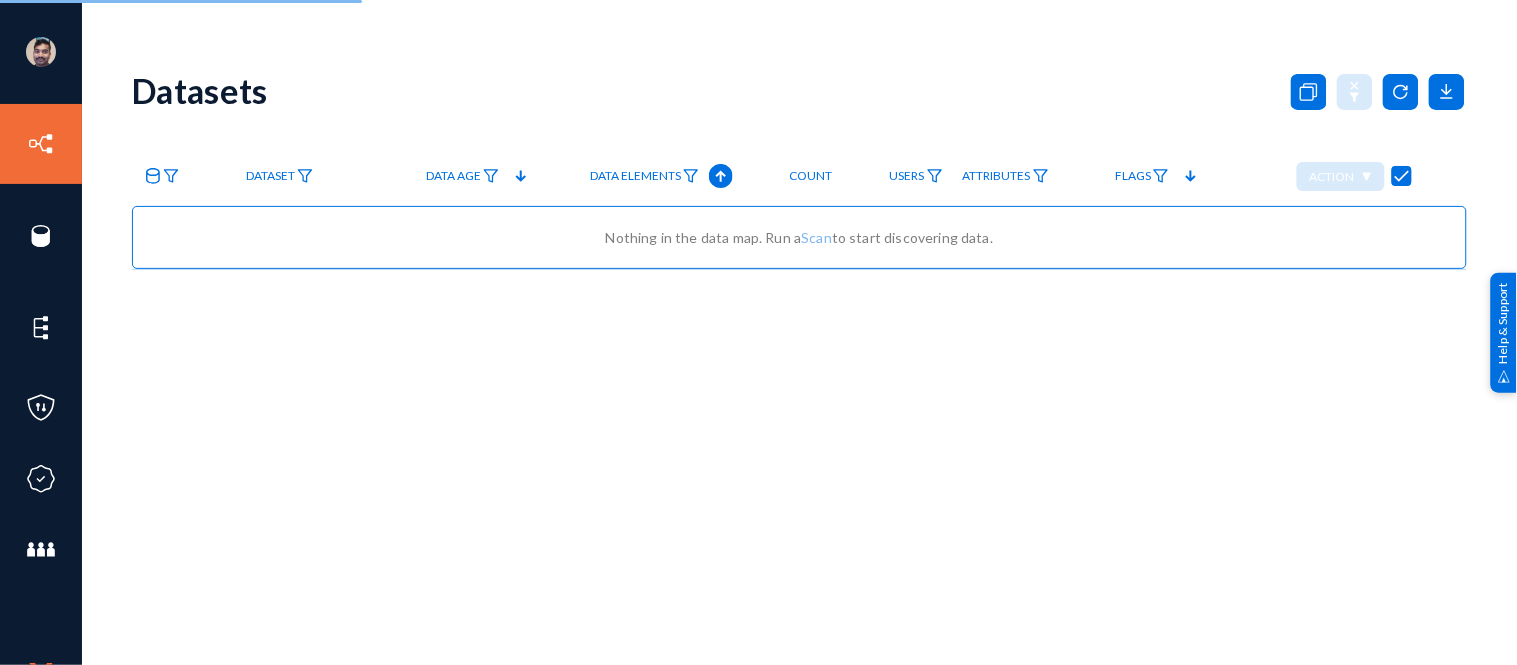 checkbox on "false" 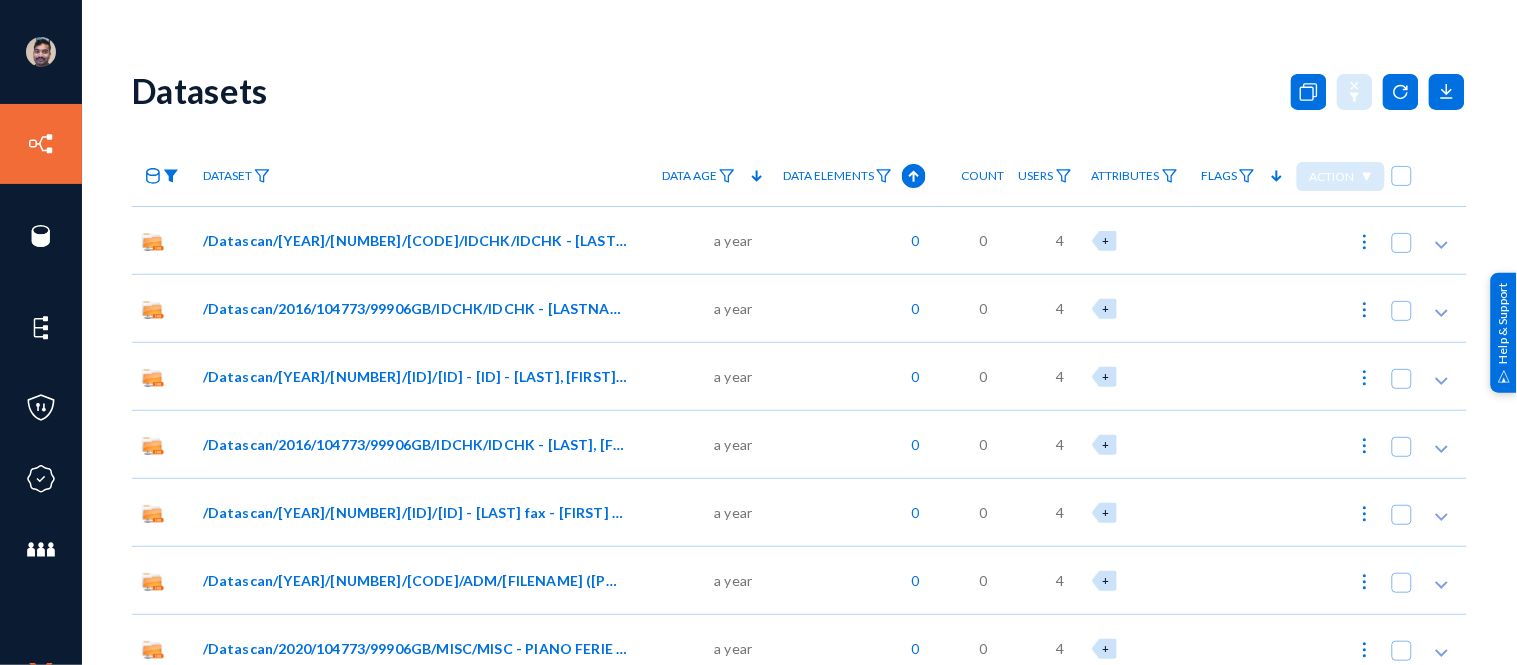 click 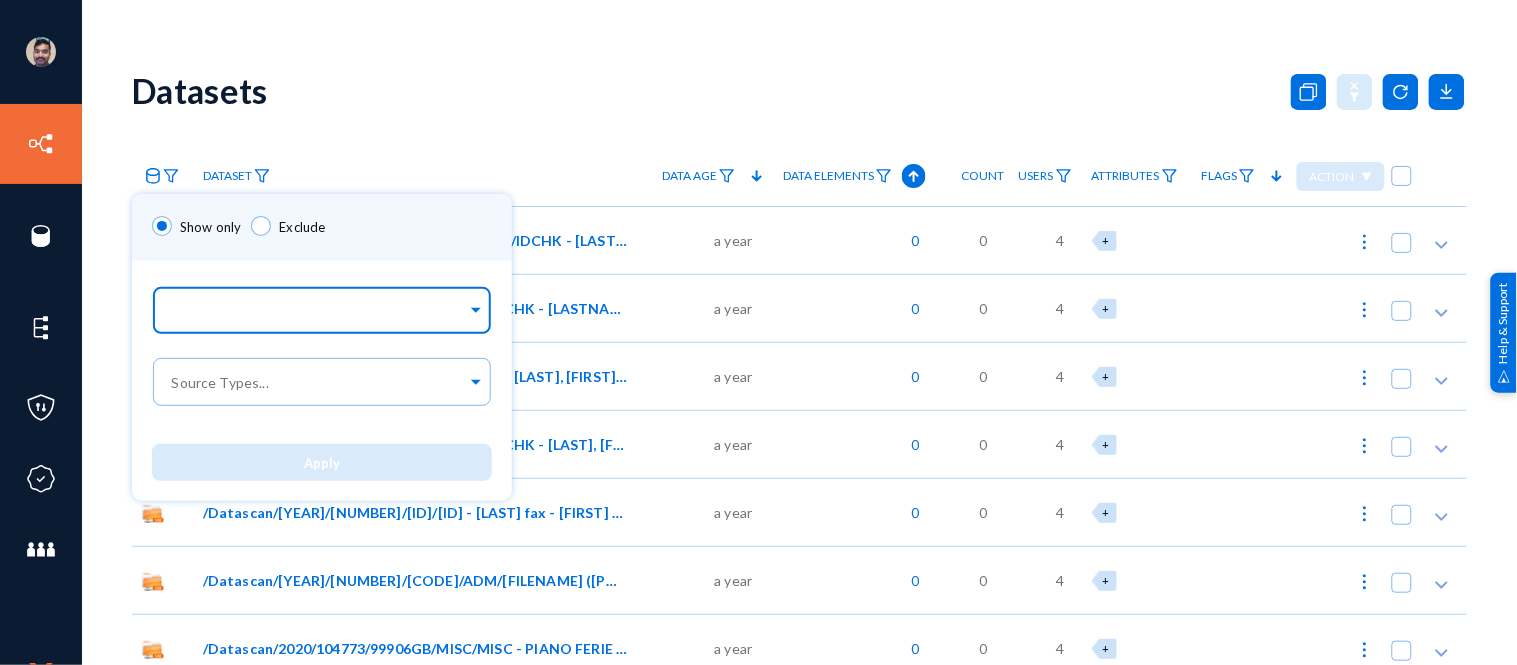 click at bounding box center [317, 313] 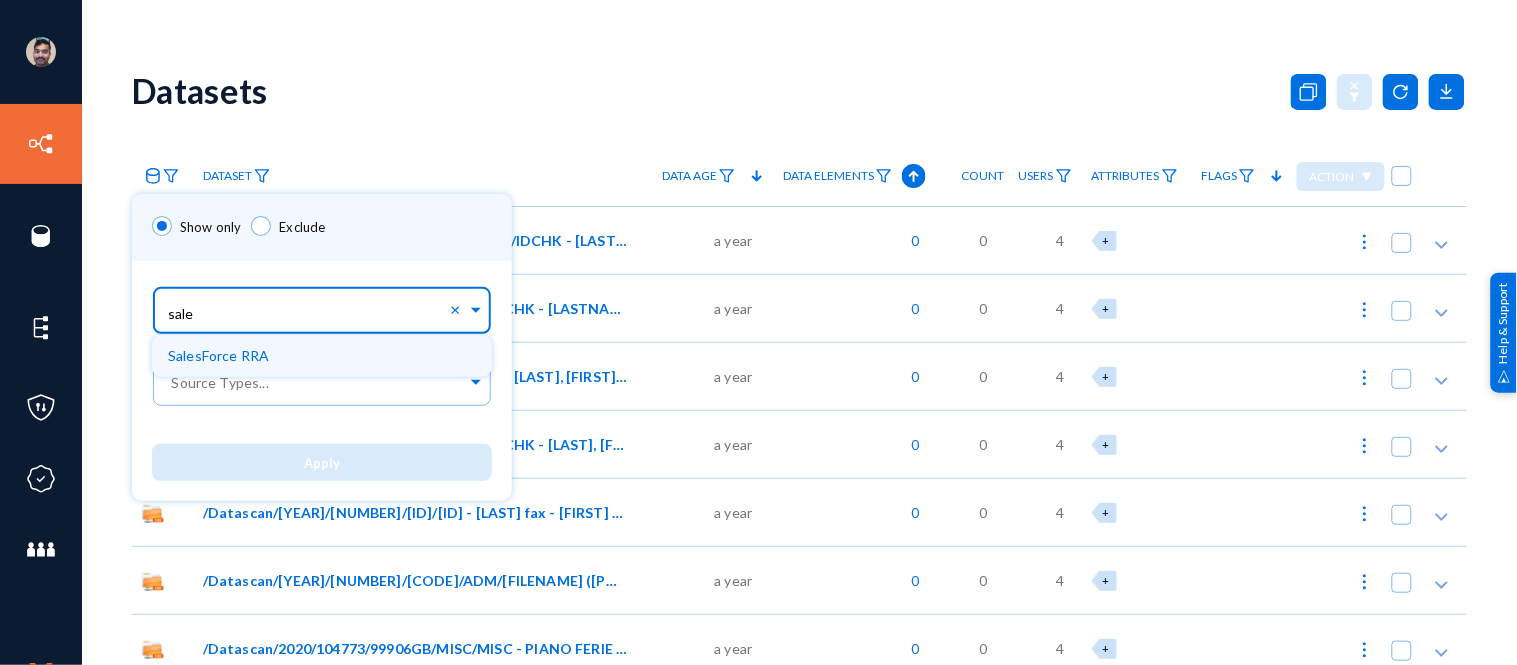 type on "sales" 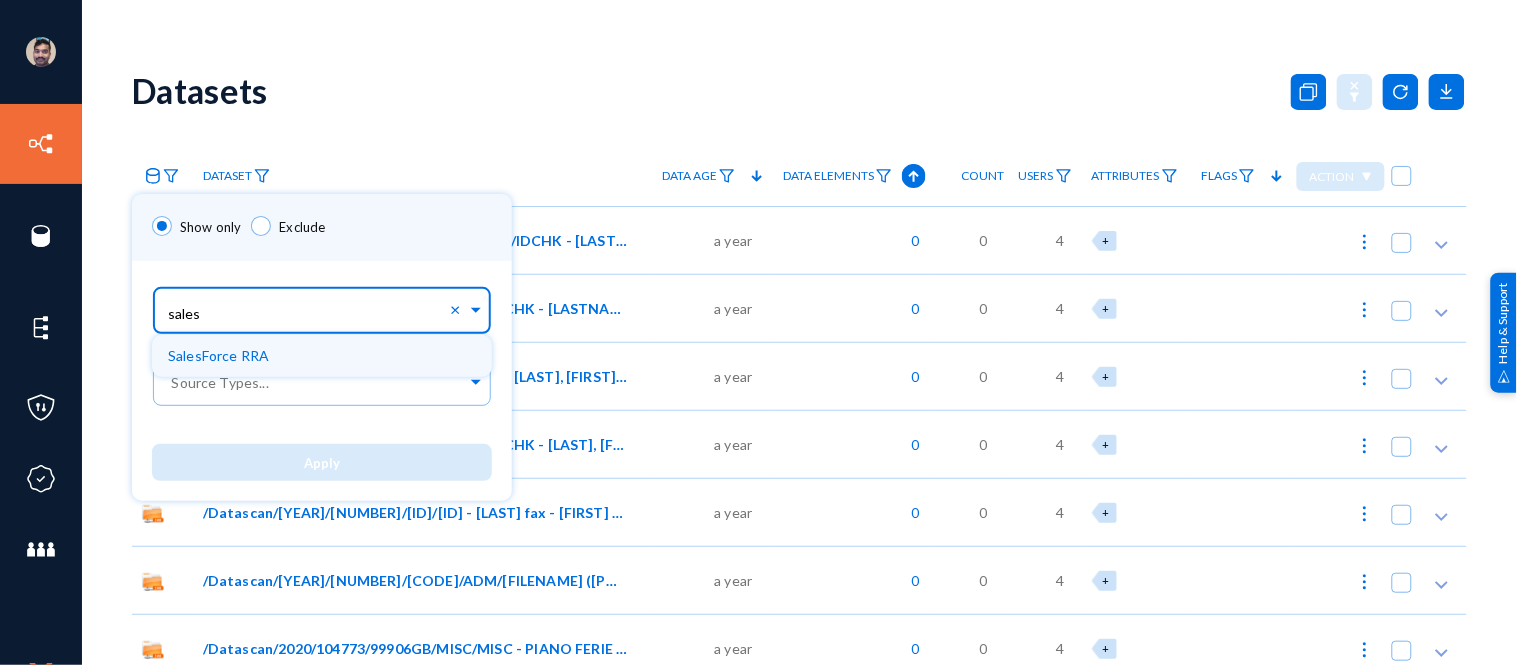 click on "SalesForce RRA" at bounding box center [218, 355] 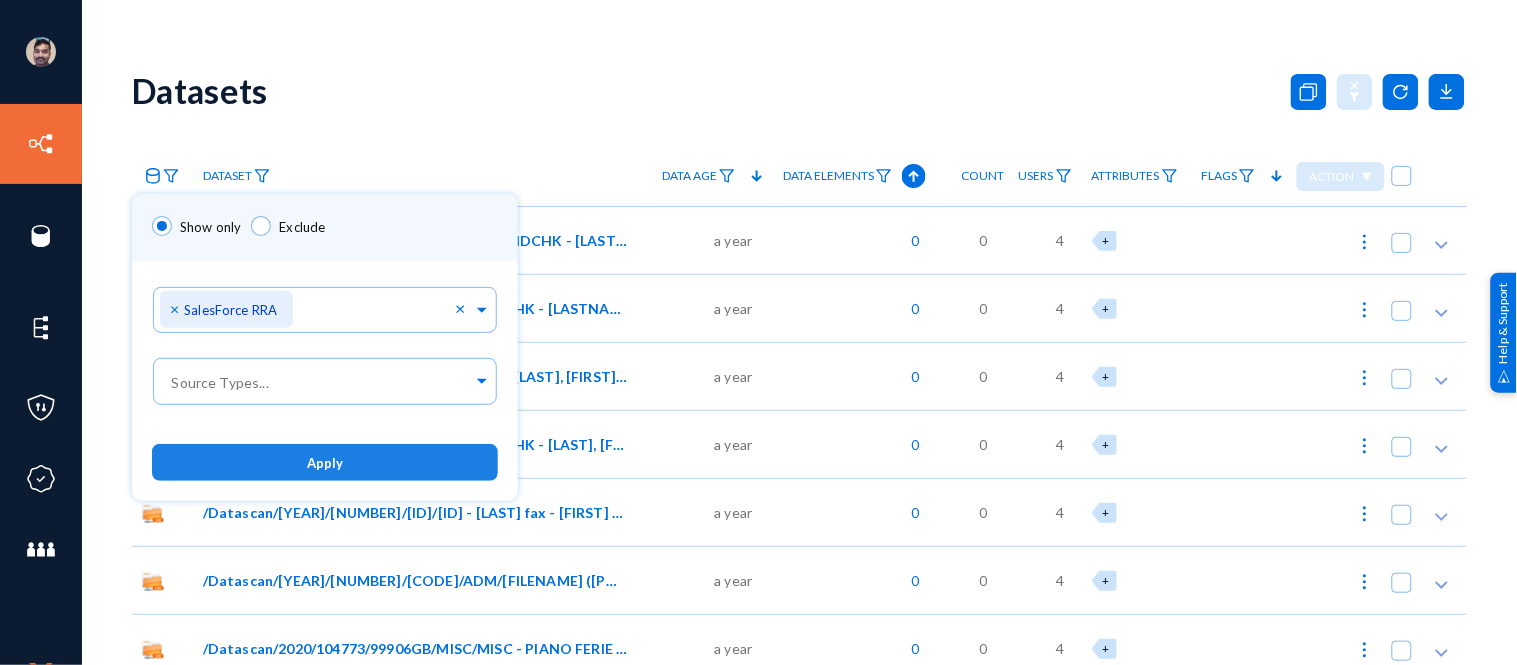 click on "Apply" at bounding box center [325, 463] 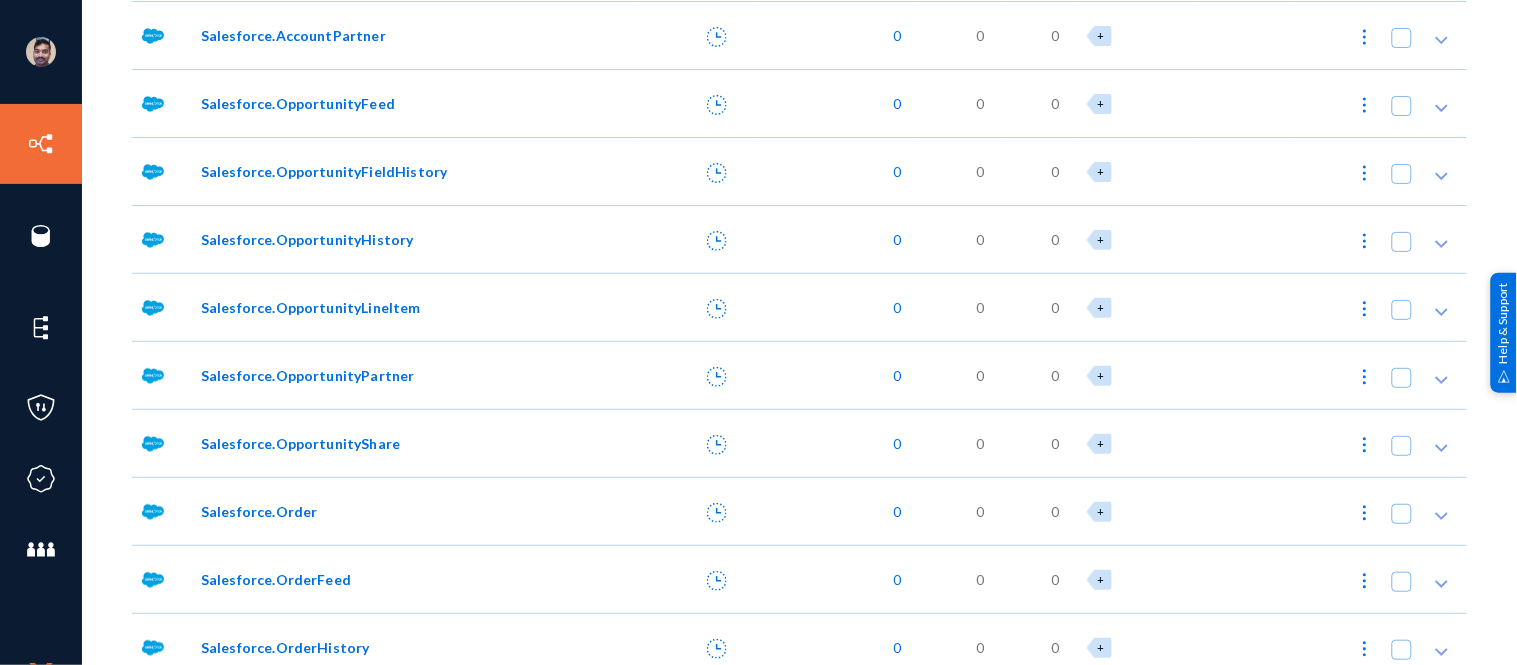 scroll, scrollTop: 0, scrollLeft: 0, axis: both 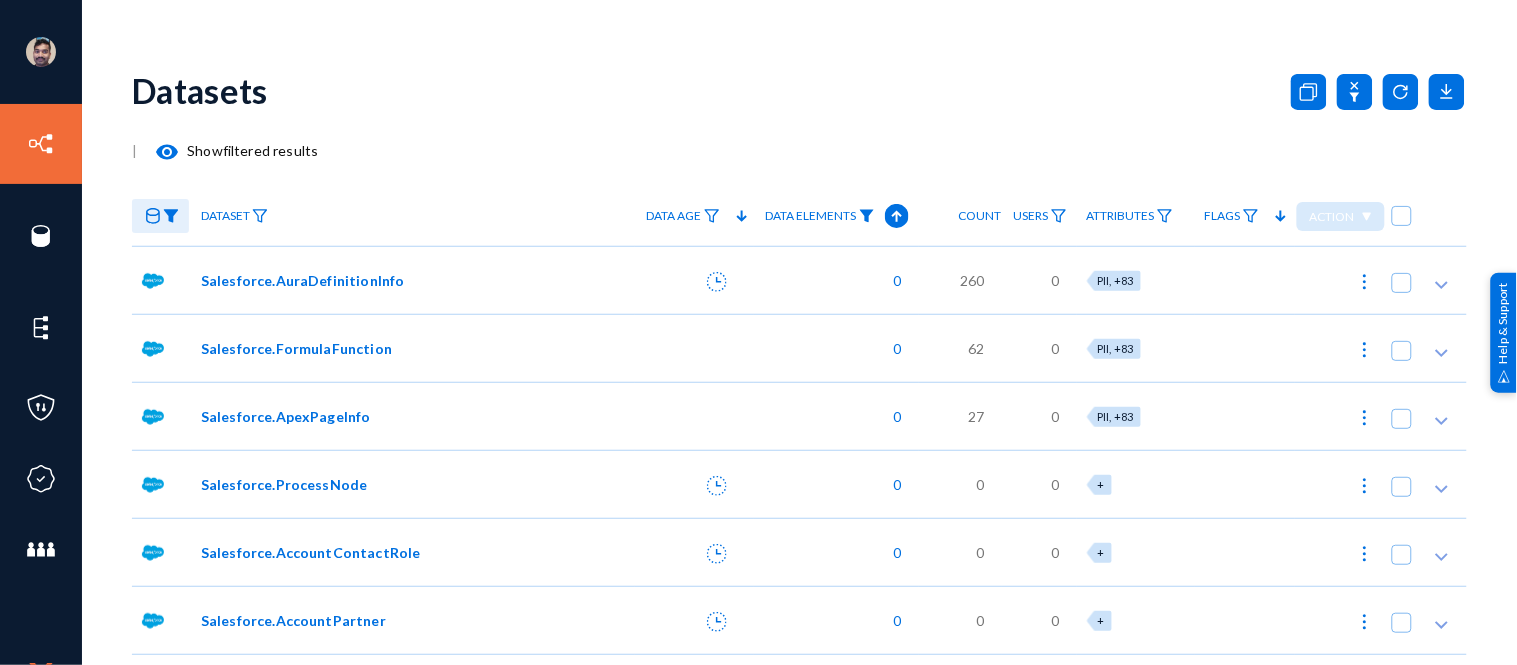 click 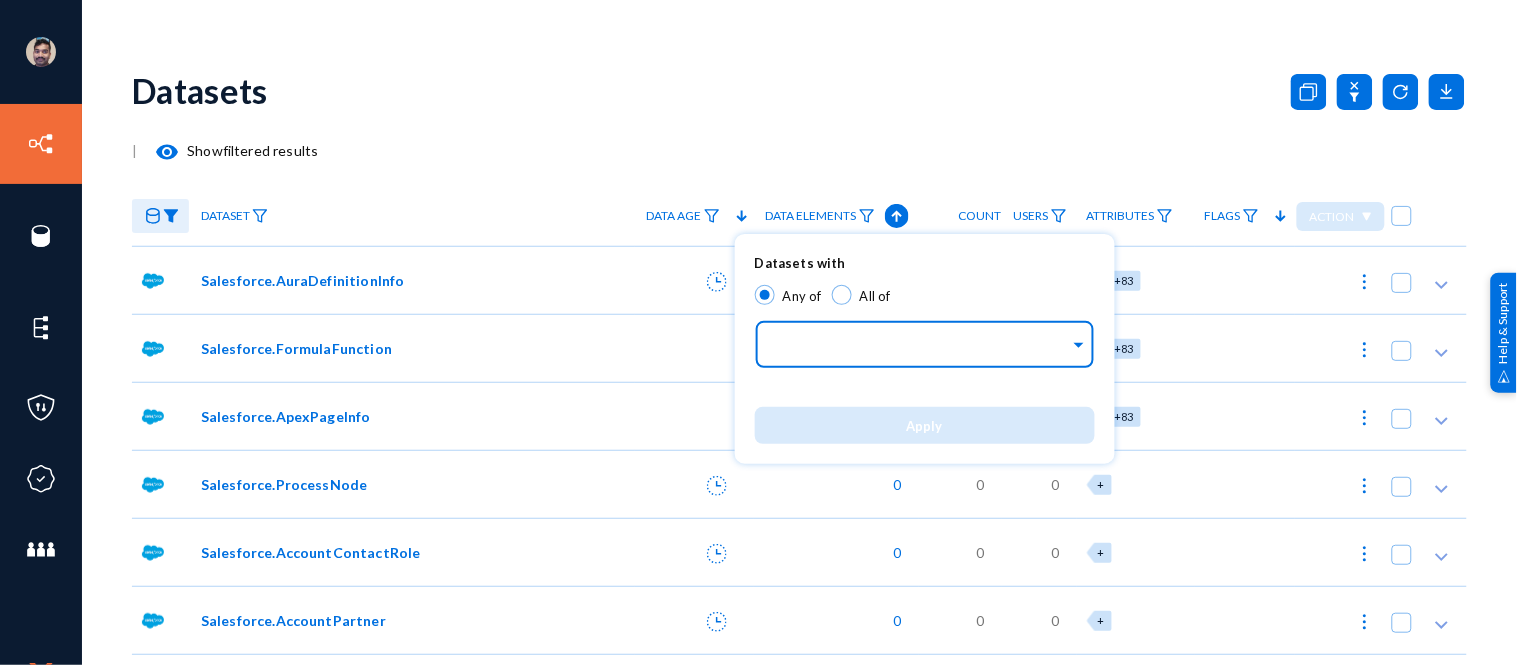 click on "Direct identifiers..." at bounding box center (920, 340) 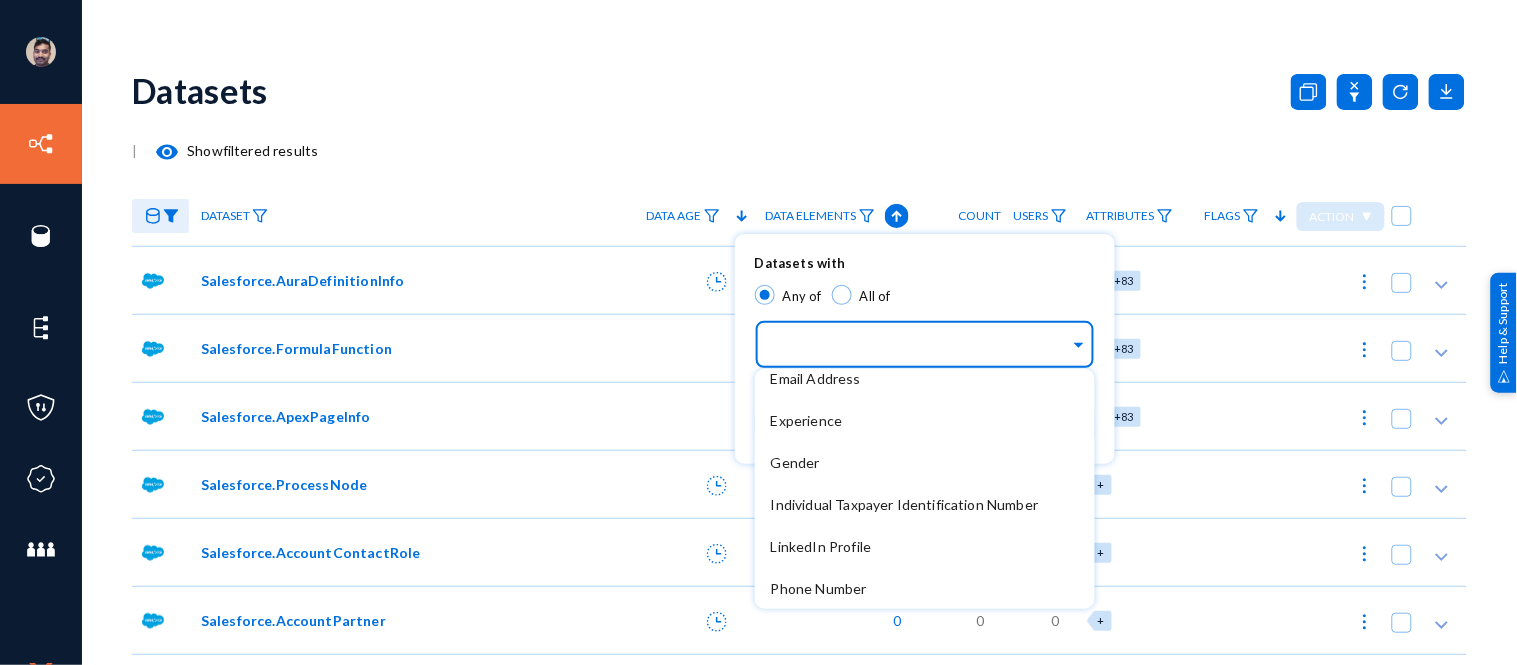 scroll, scrollTop: 231, scrollLeft: 0, axis: vertical 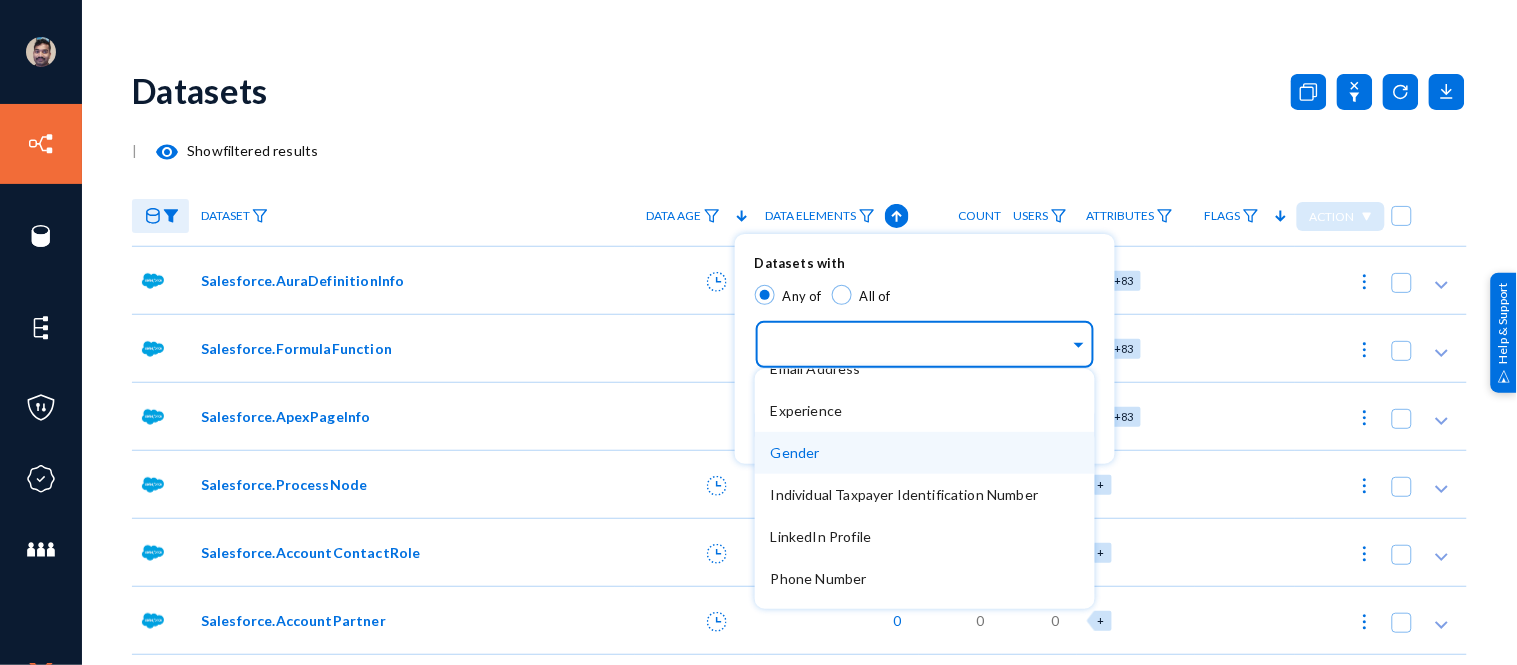 click on "Gender" at bounding box center (925, 453) 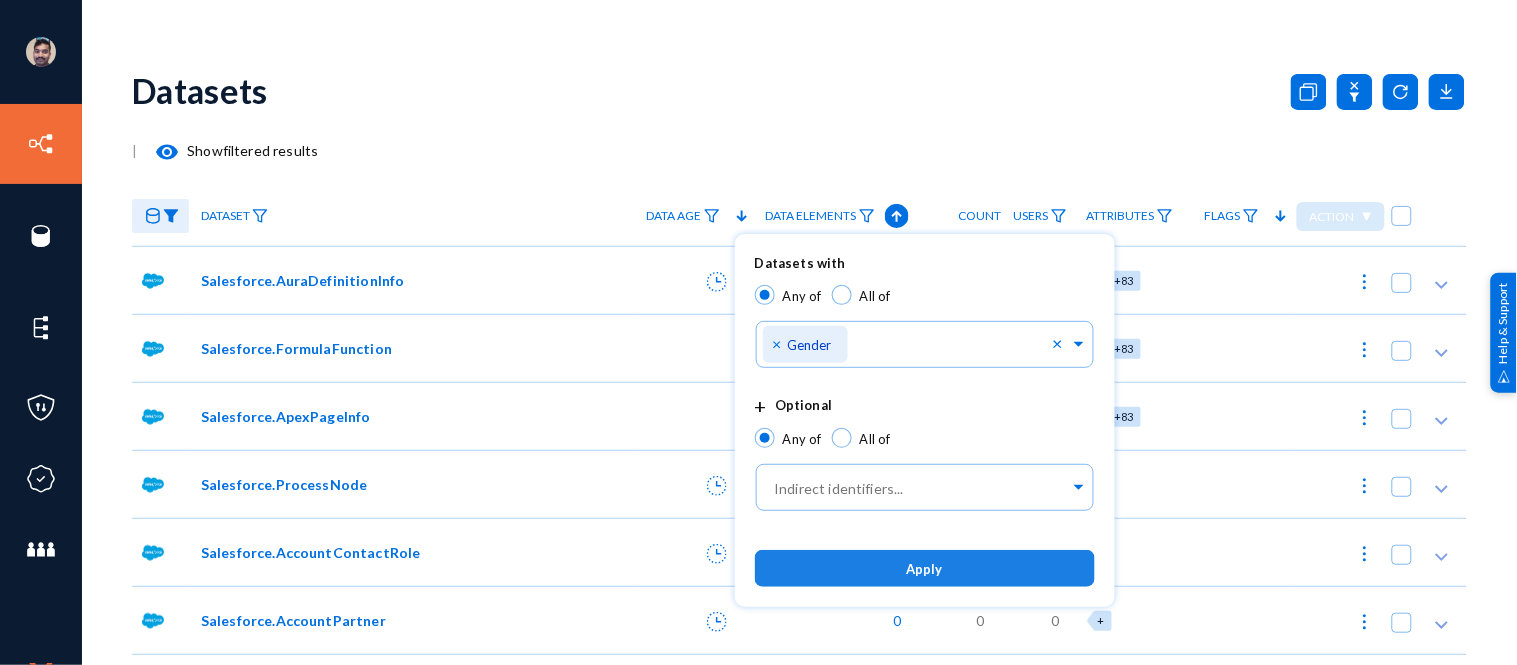 click on "Apply" at bounding box center (925, 569) 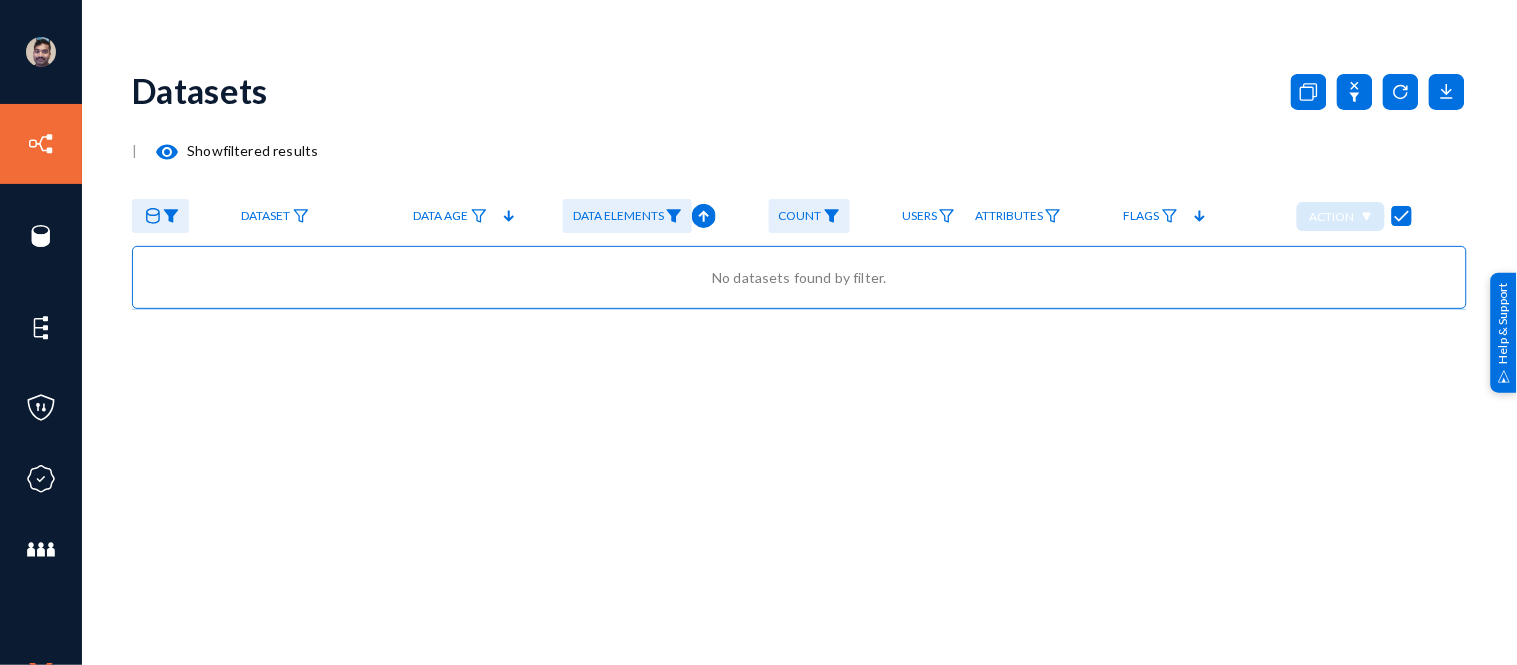 click 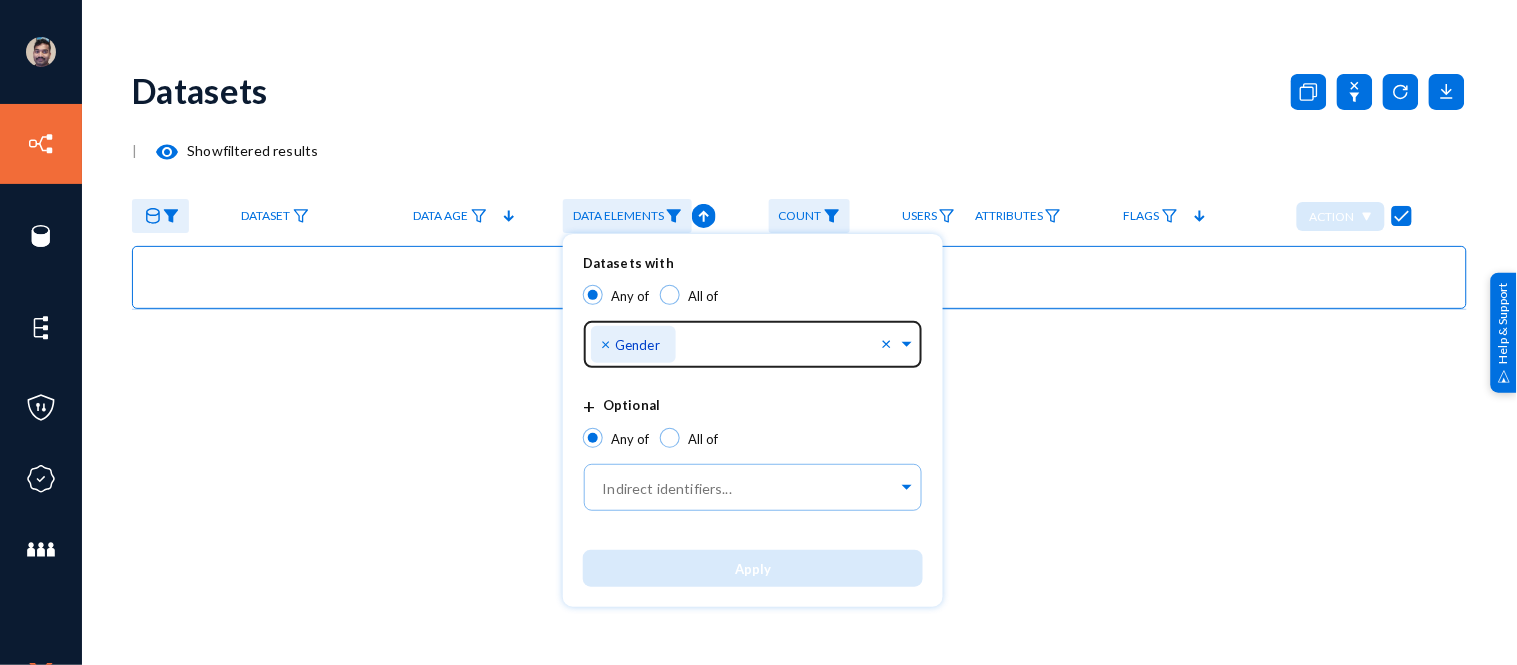 click on "×" at bounding box center (608, 343) 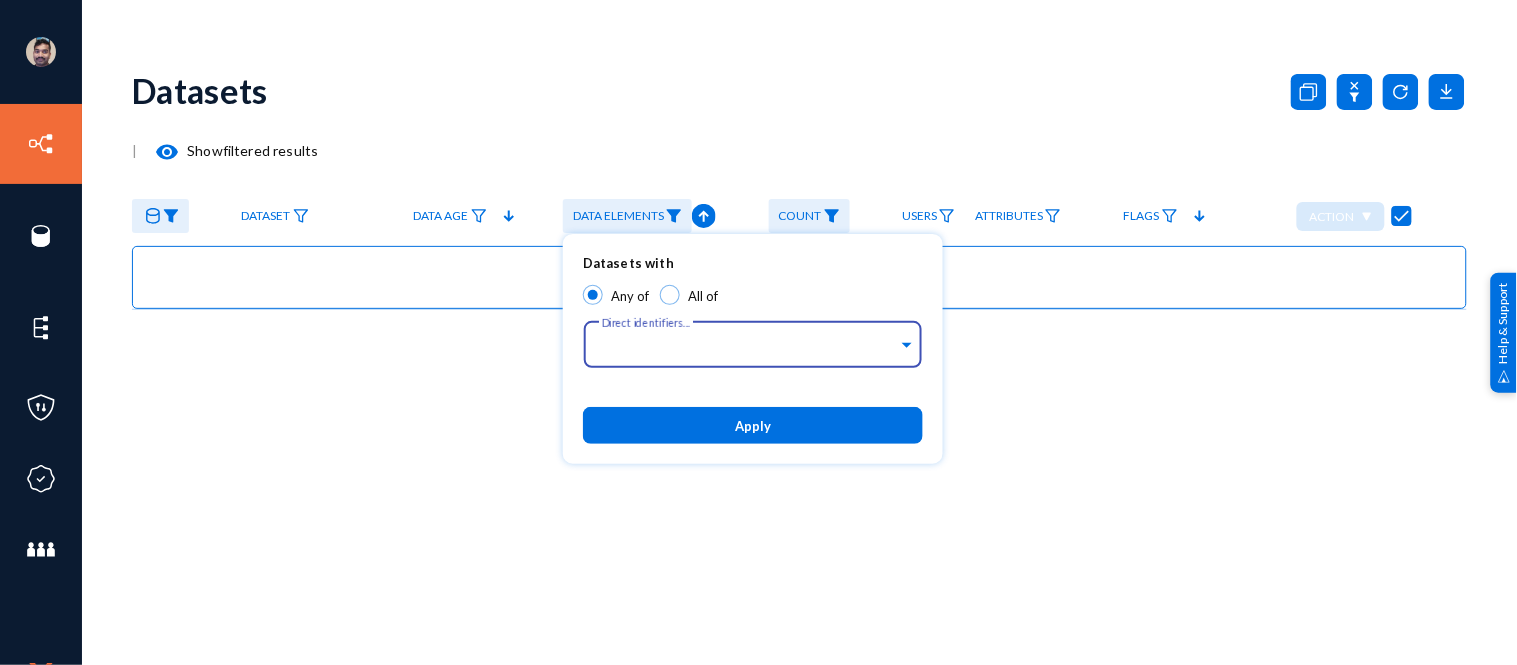 click on "Apply" at bounding box center (753, 425) 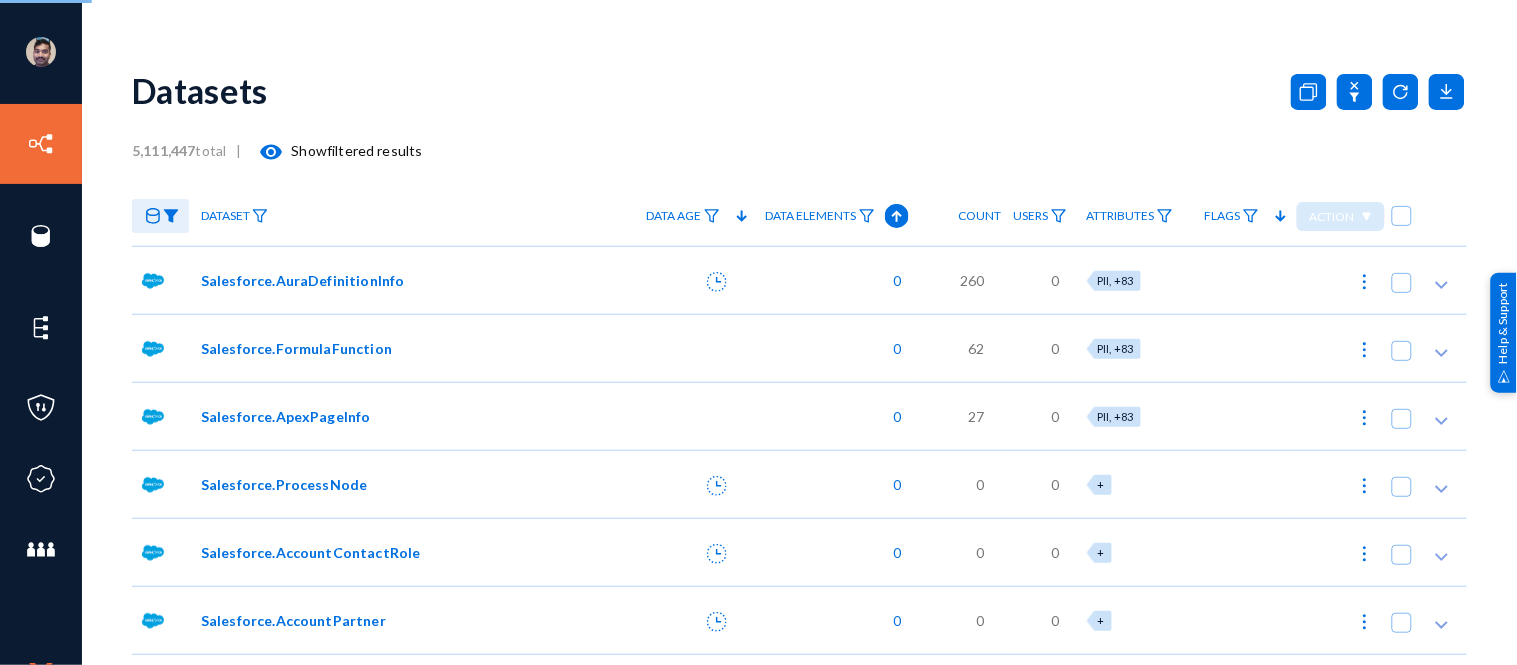 checkbox on "false" 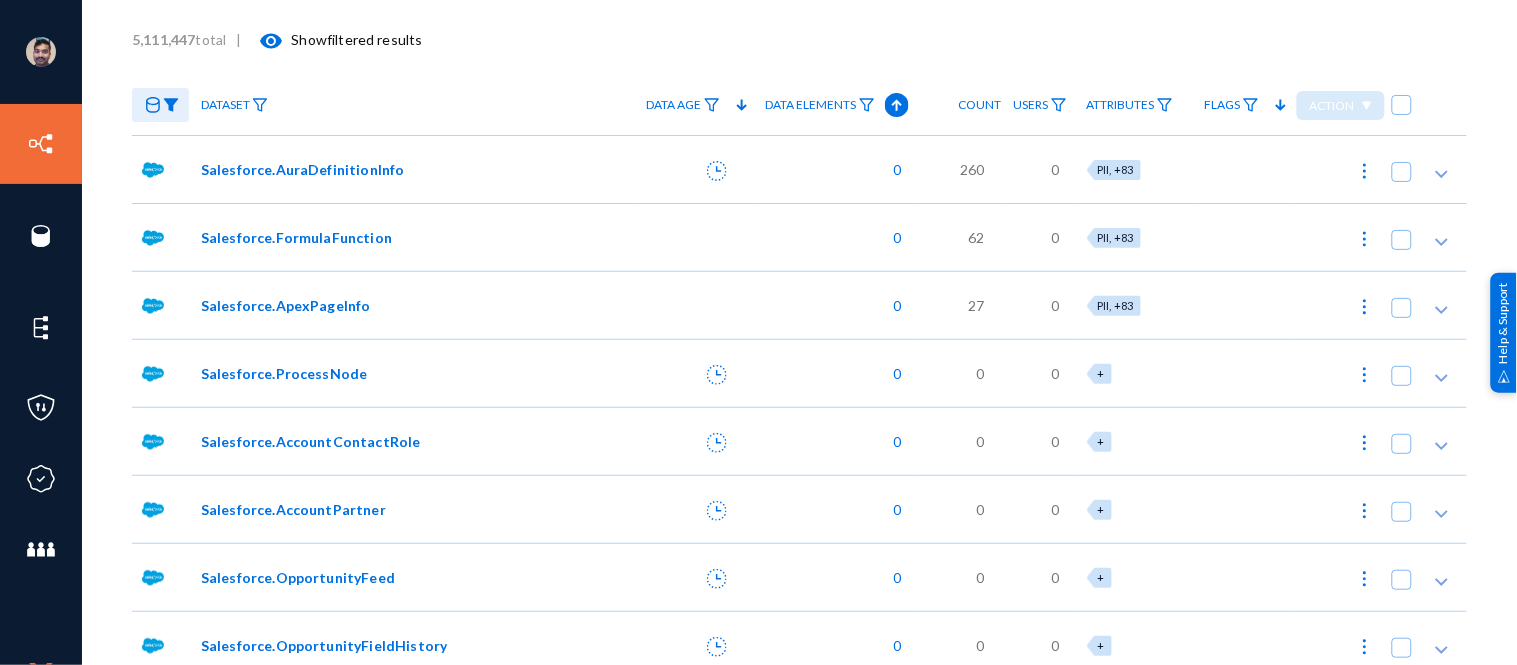 scroll, scrollTop: 2666, scrollLeft: 0, axis: vertical 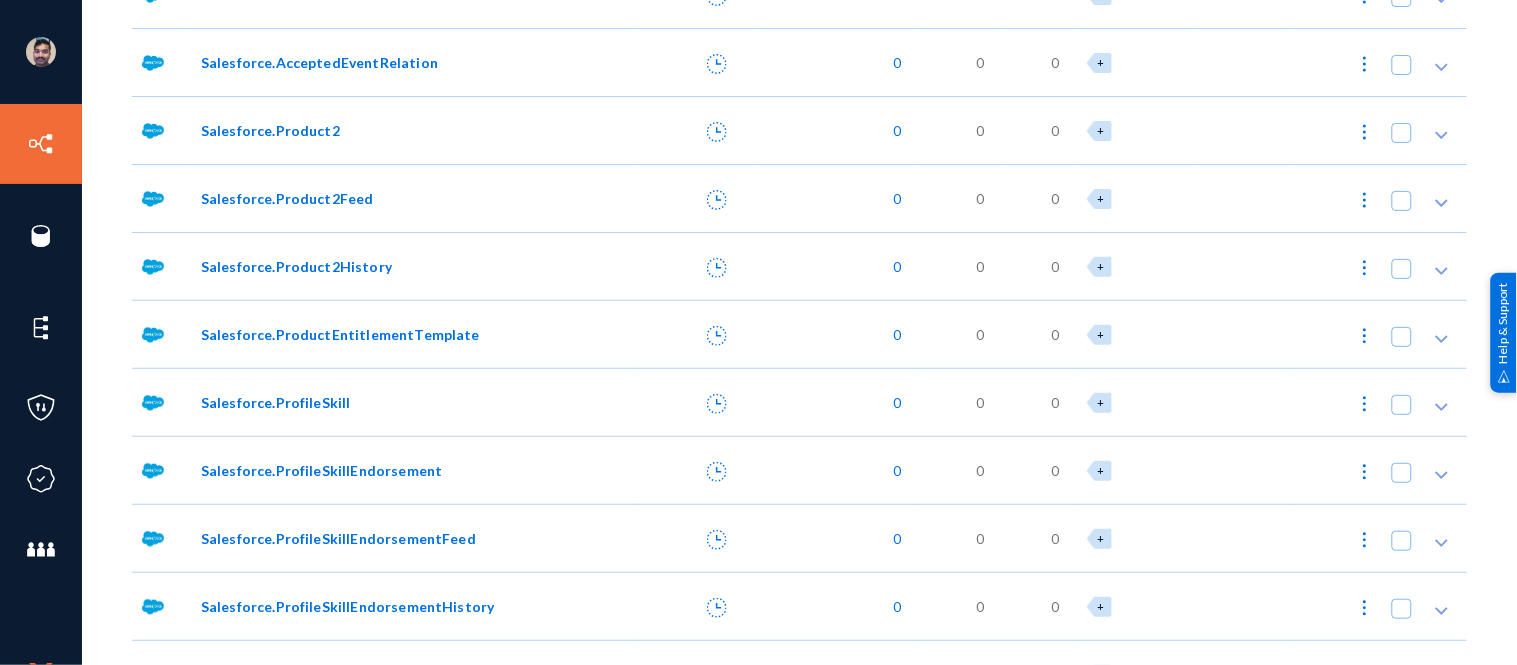 click on "Salesforce.ProfileSkill" 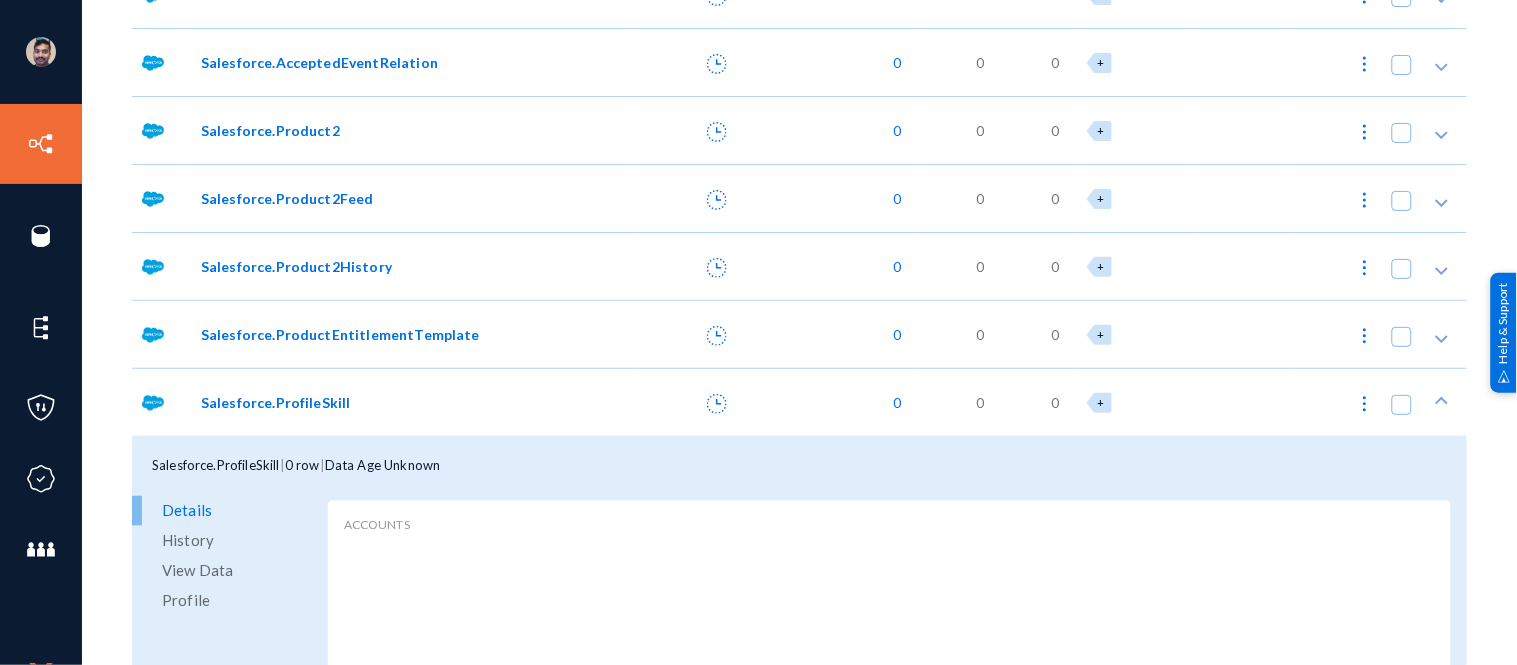 click on "View Data" 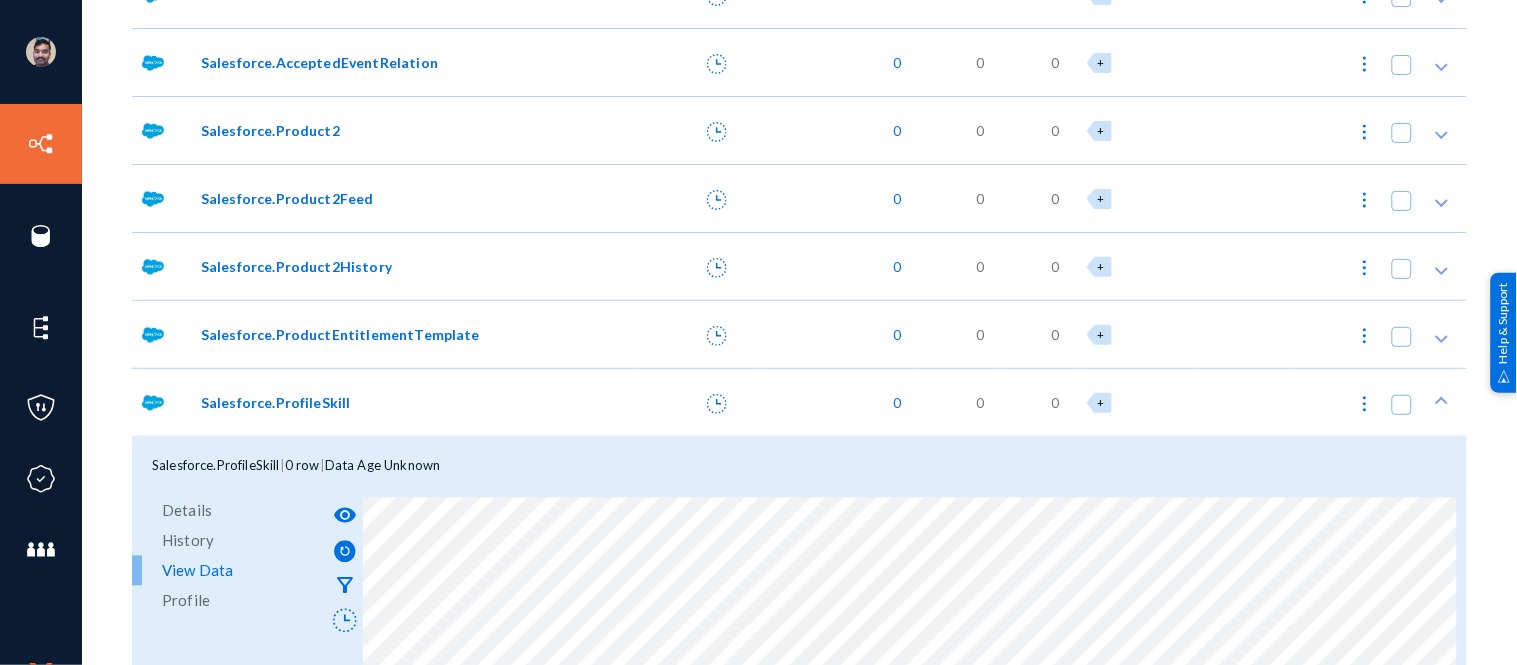 scroll, scrollTop: 2954, scrollLeft: 0, axis: vertical 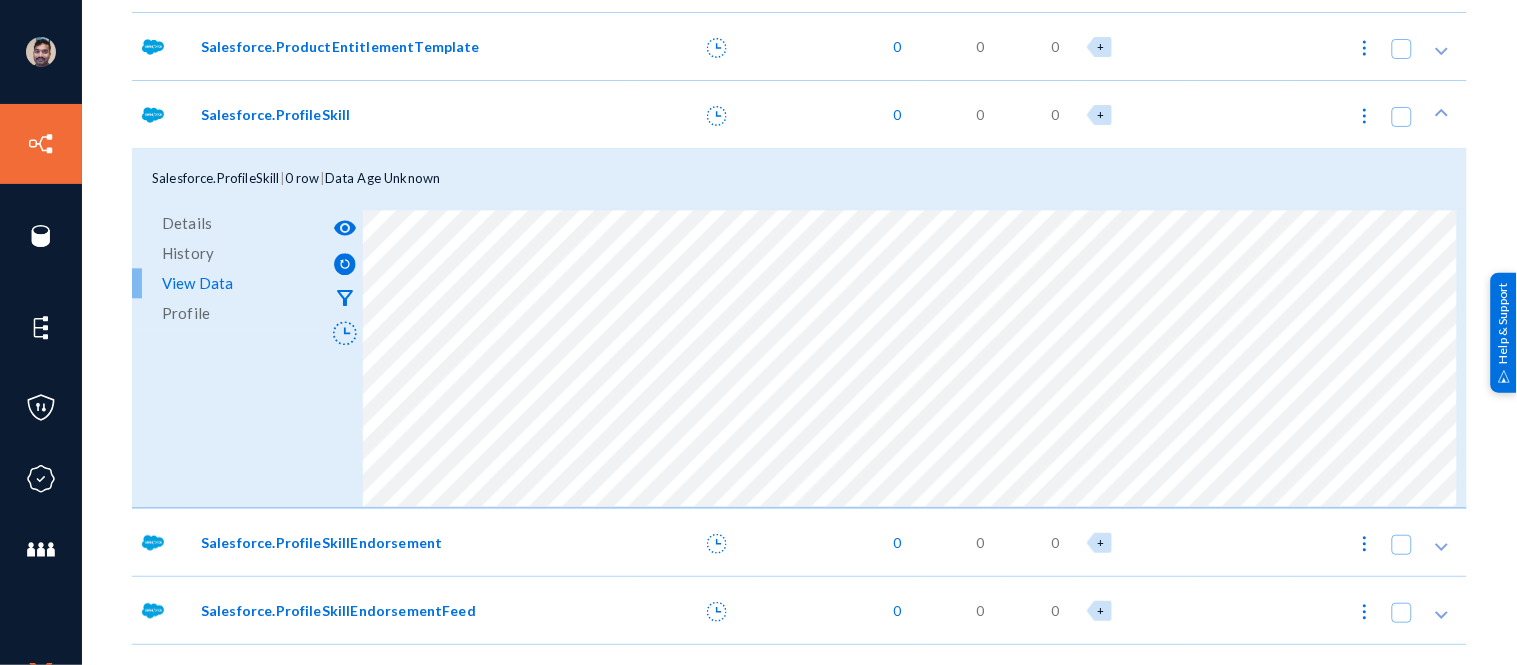 click on "Salesforce.ProfileSkillEndorsement" 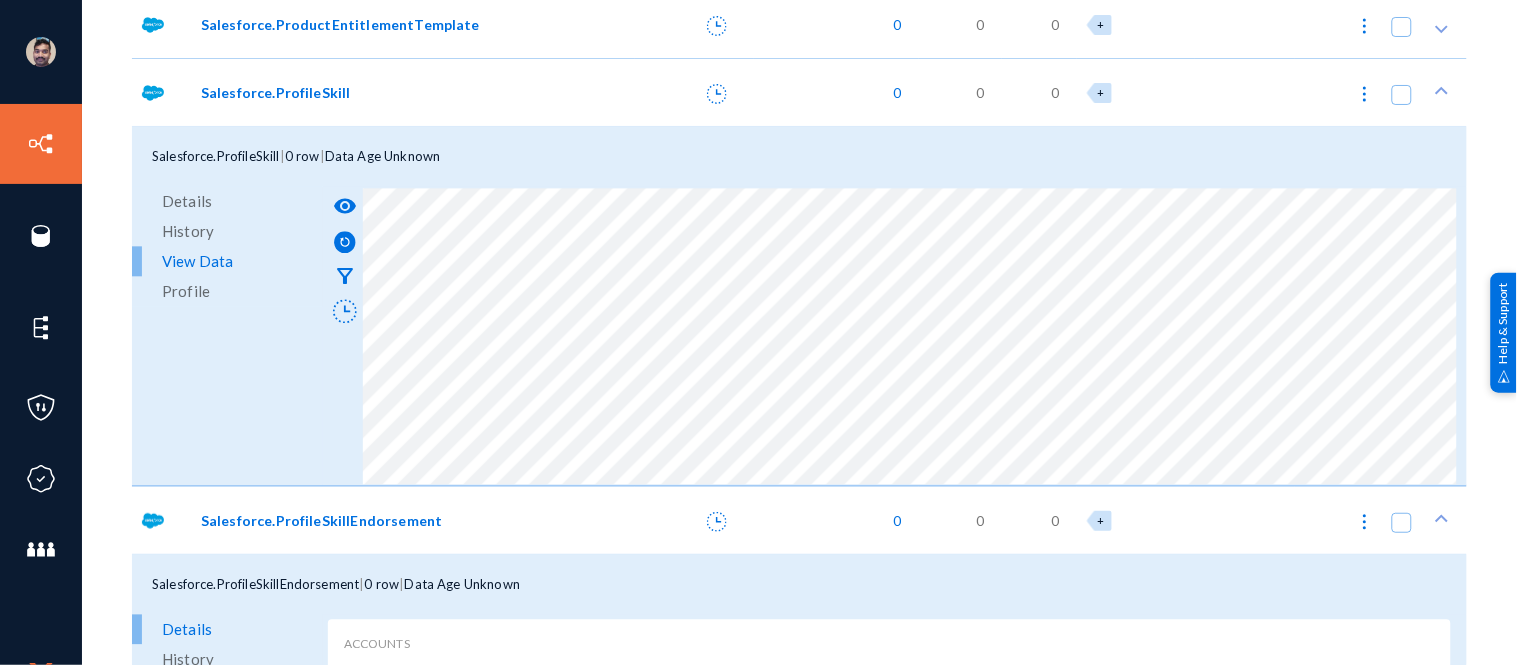 scroll, scrollTop: 3305, scrollLeft: 0, axis: vertical 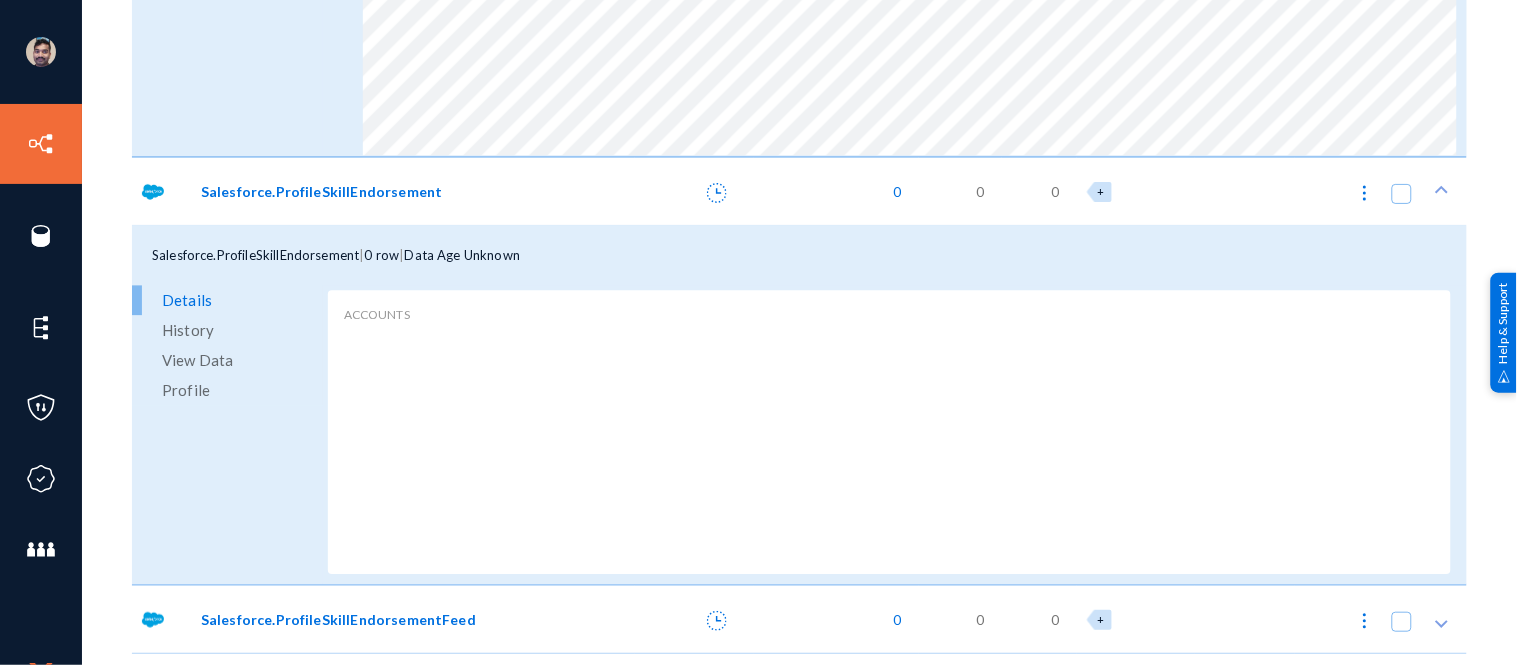 click on "View Data" 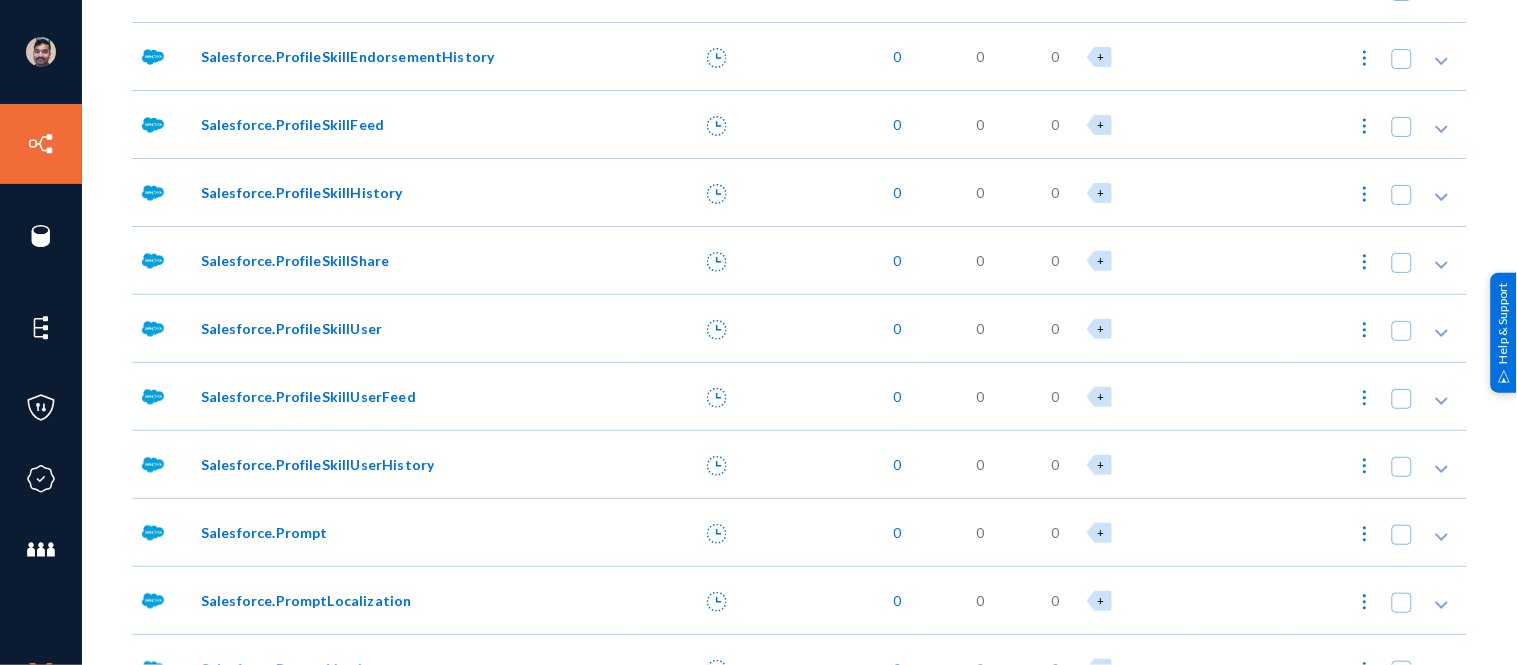 scroll, scrollTop: 4030, scrollLeft: 0, axis: vertical 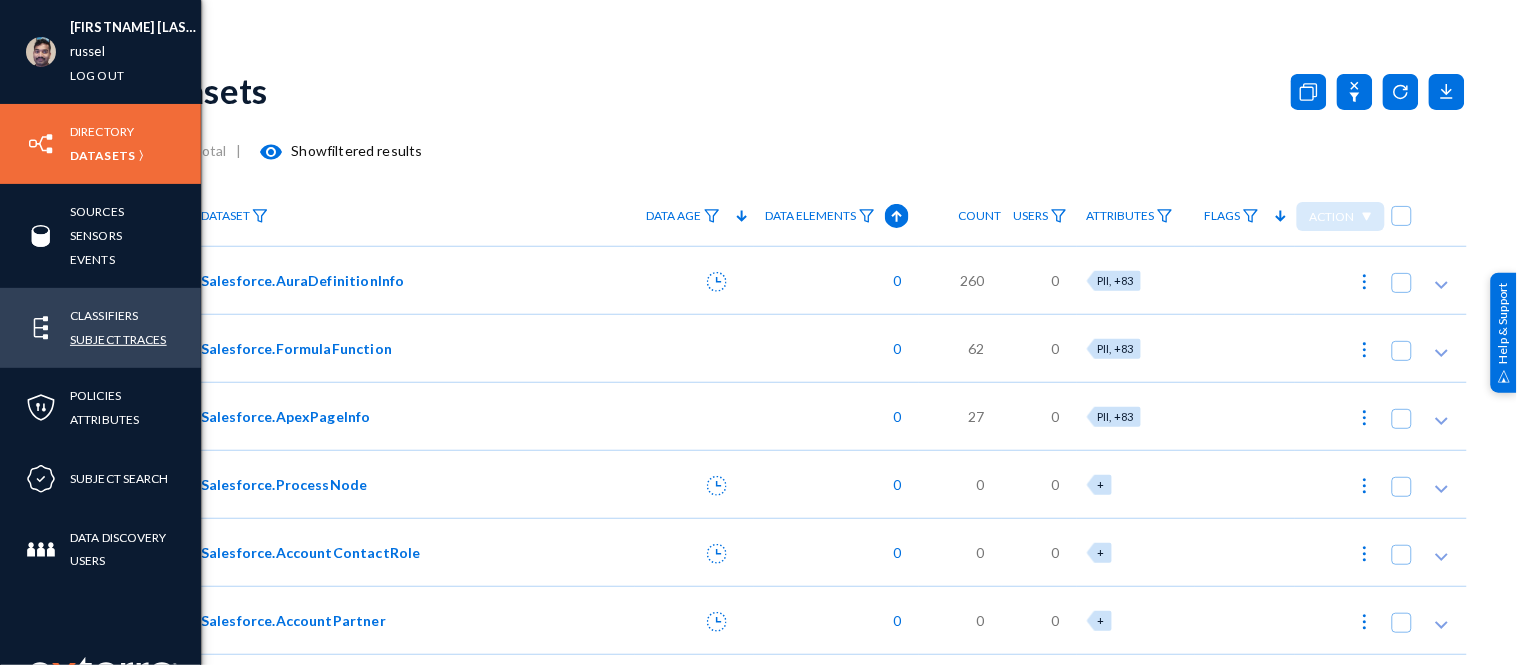 click on "Subject Traces" at bounding box center [118, 339] 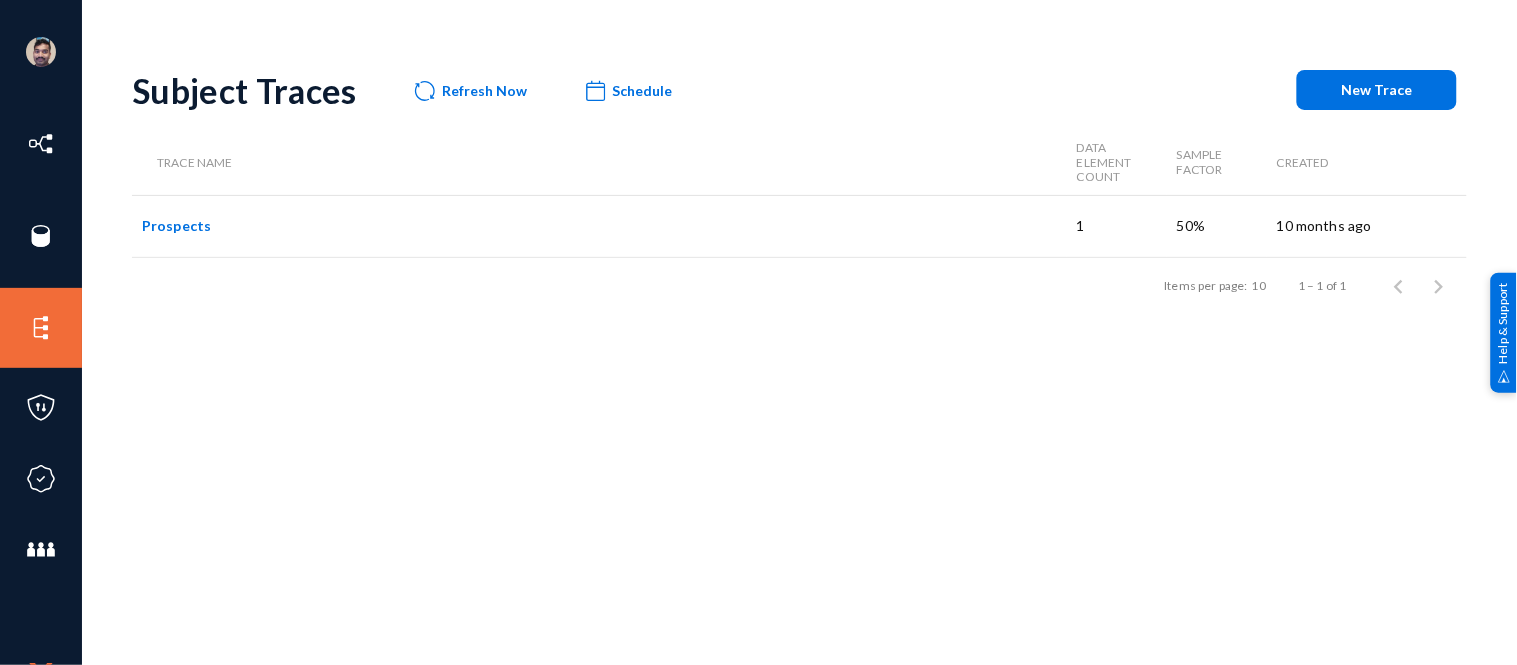 click on "Prospects" 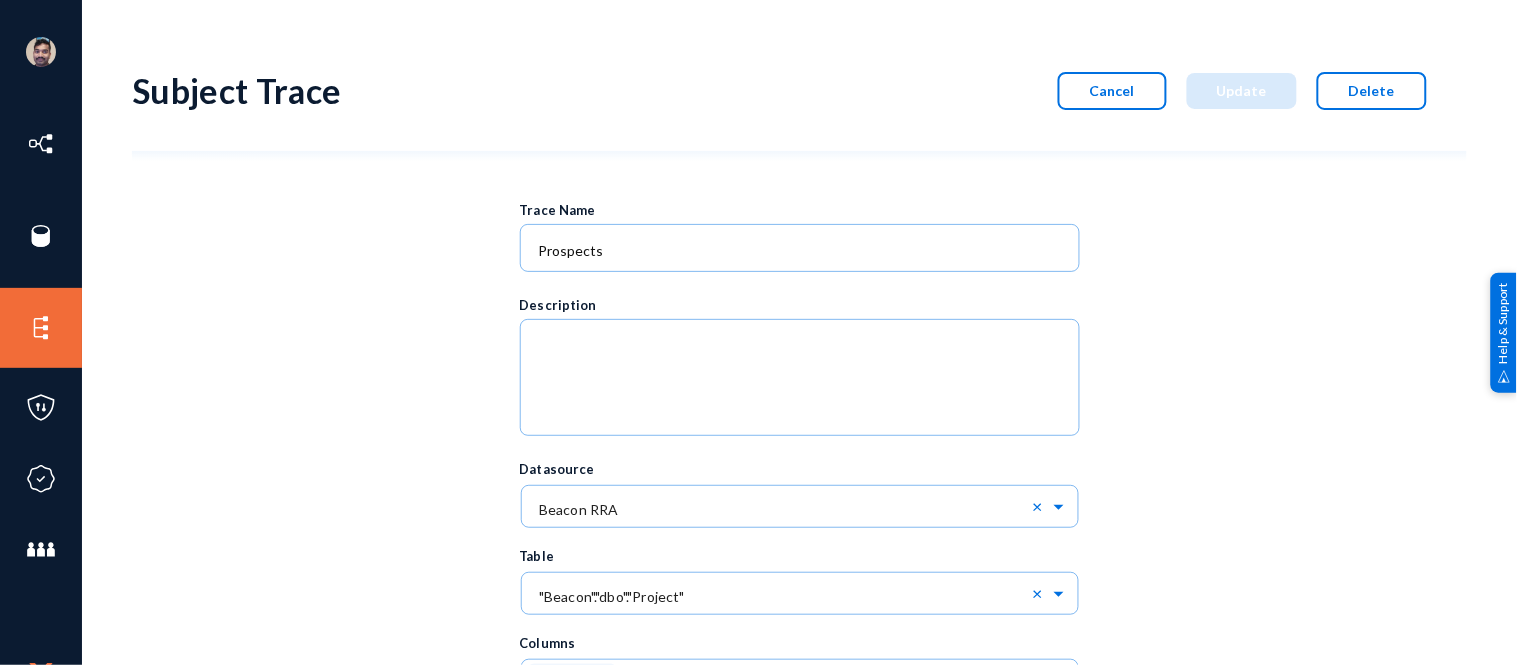 scroll, scrollTop: 404, scrollLeft: 0, axis: vertical 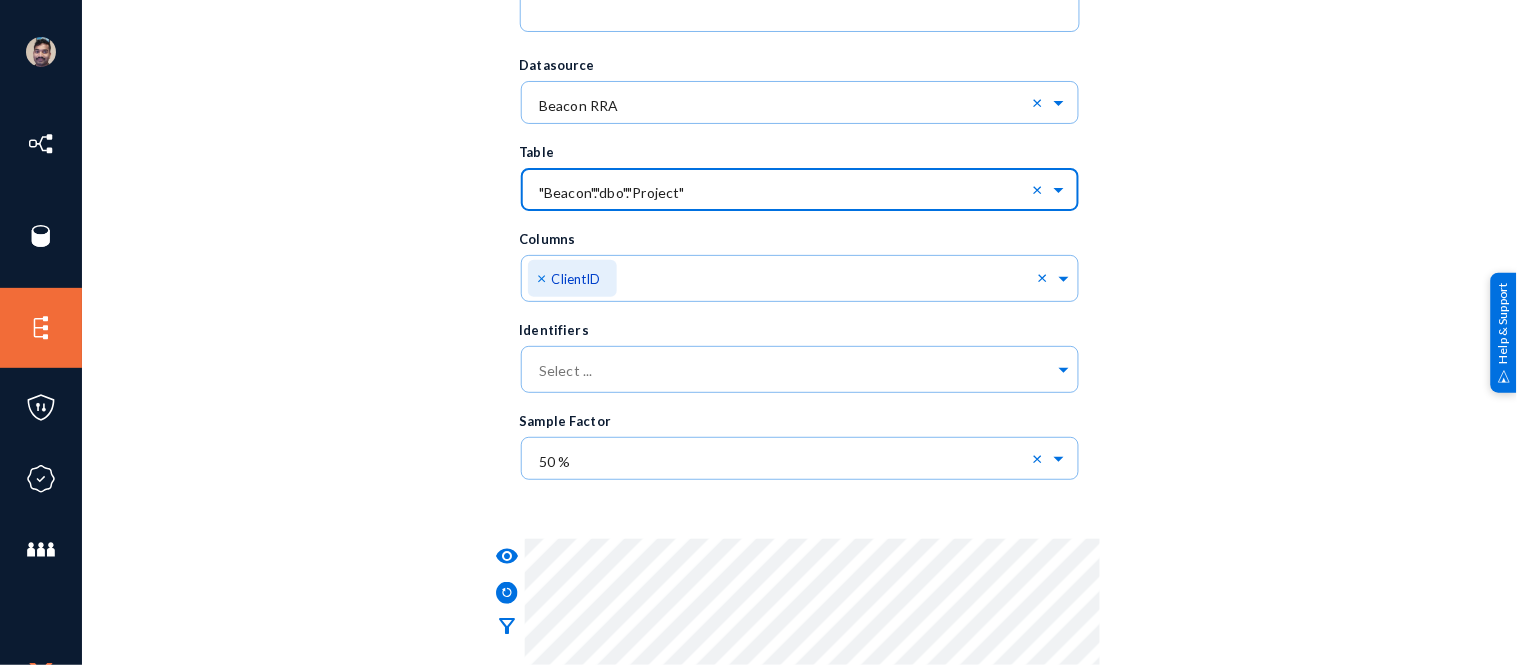 click 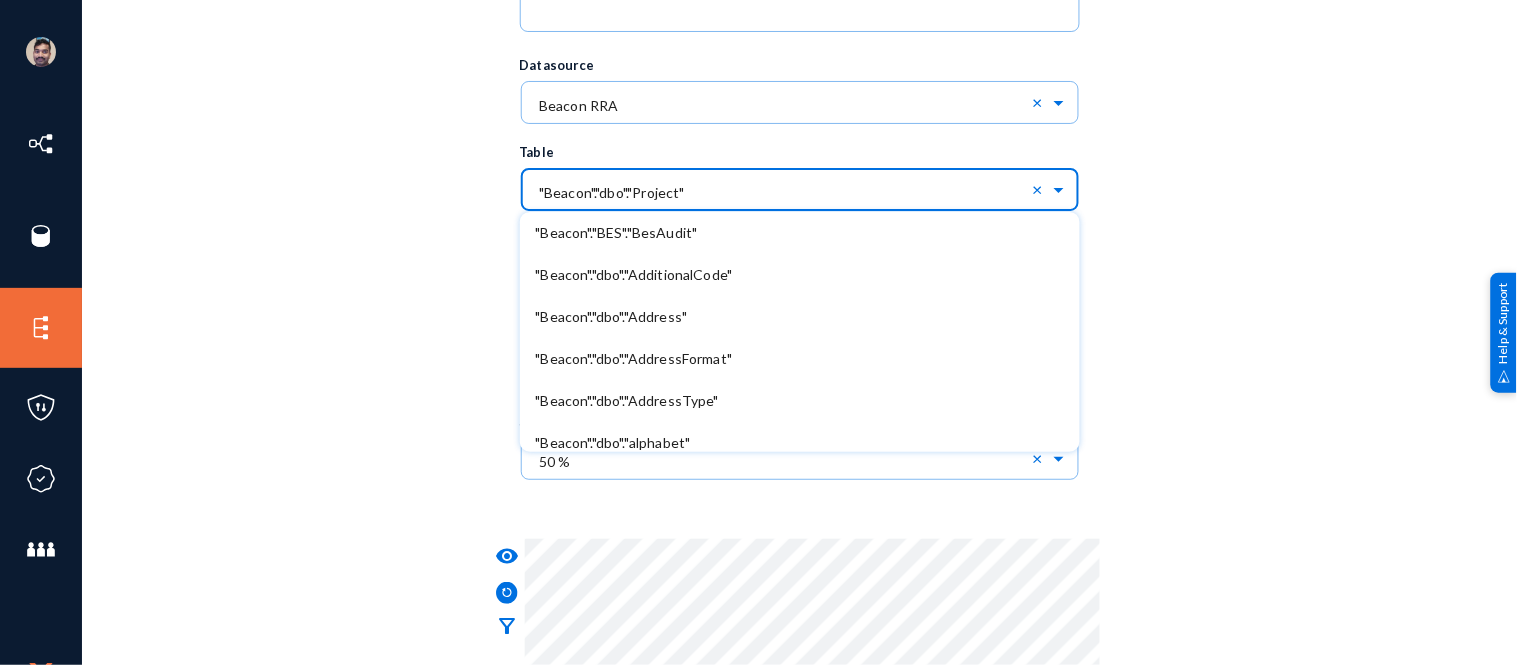 scroll, scrollTop: 25995, scrollLeft: 0, axis: vertical 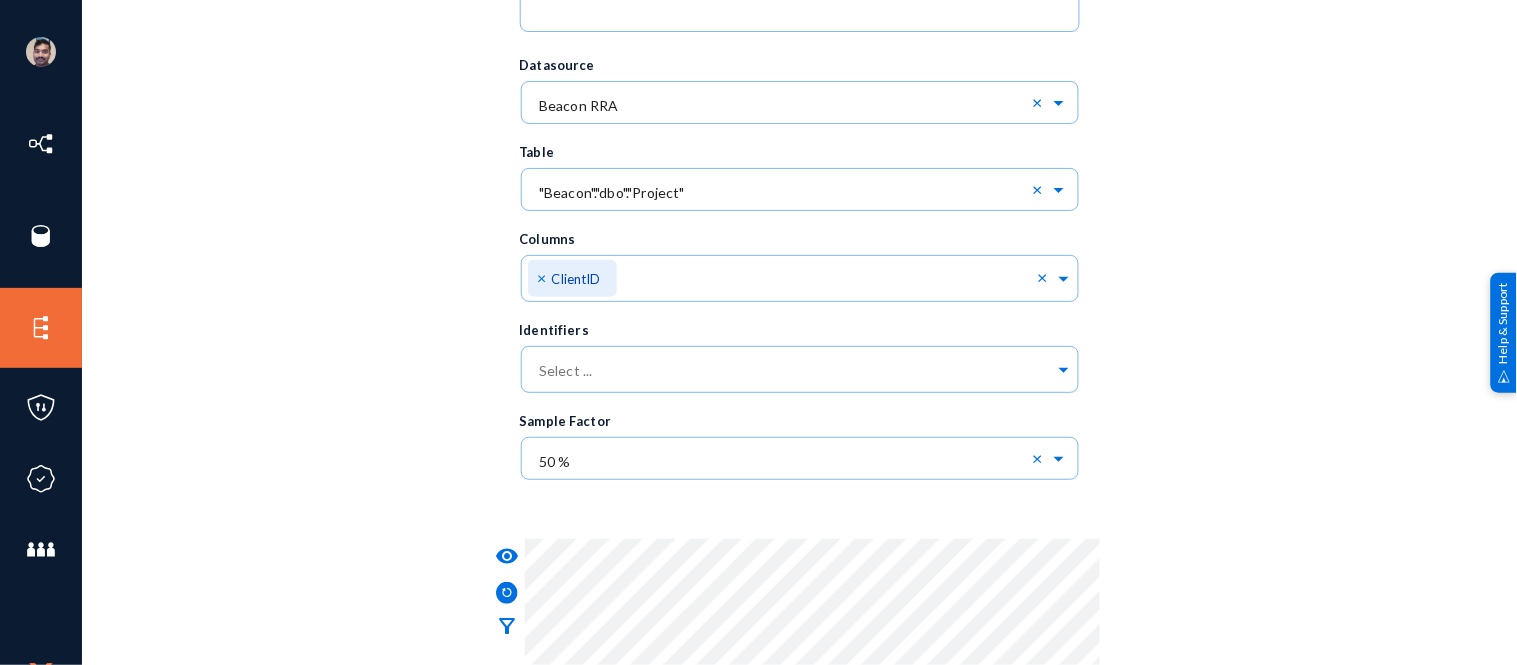 click on "Trace Name Prospects Description Datasource Select ... × Beacon RRA × Table Select ... × "Beacon"."dbo"."Project" × Columns Select ... × ClientID × Identifiers Select ... Sample Factor Select ... ×  50 %  × visibility filter_alt" 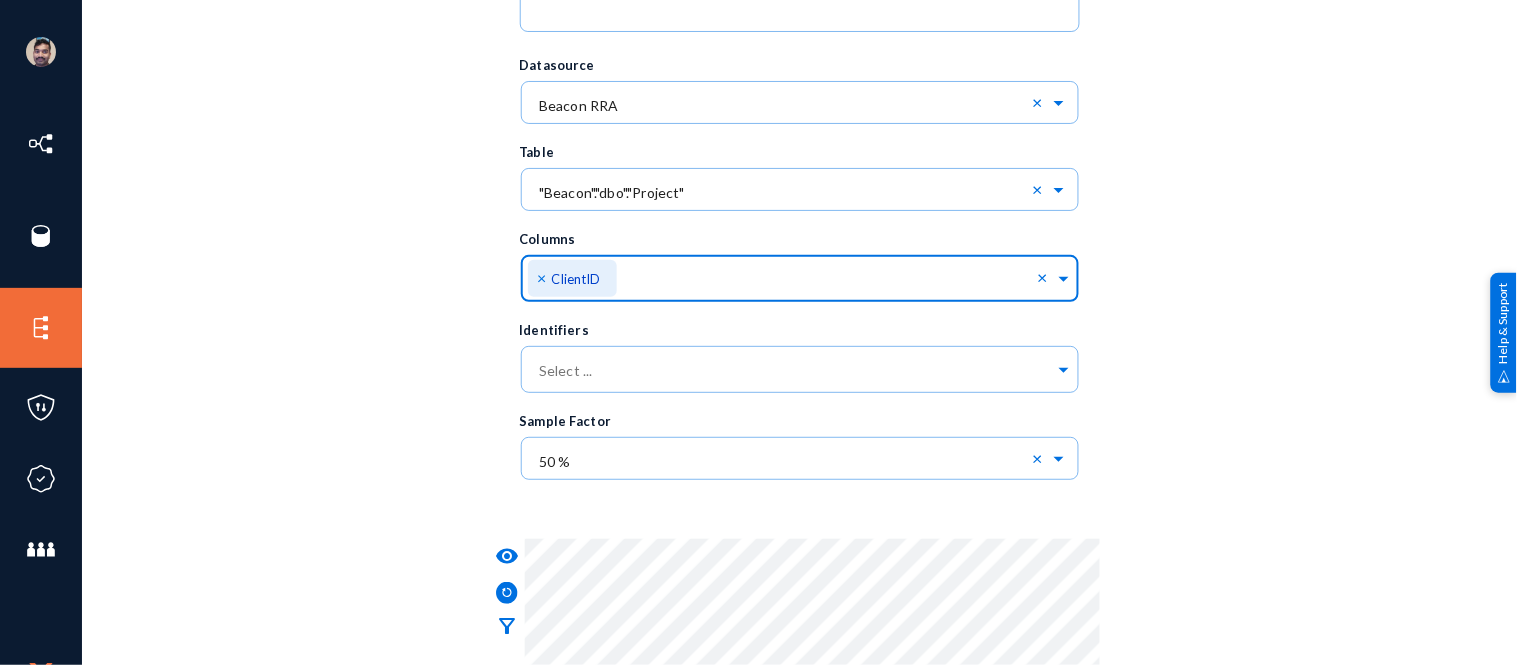 click 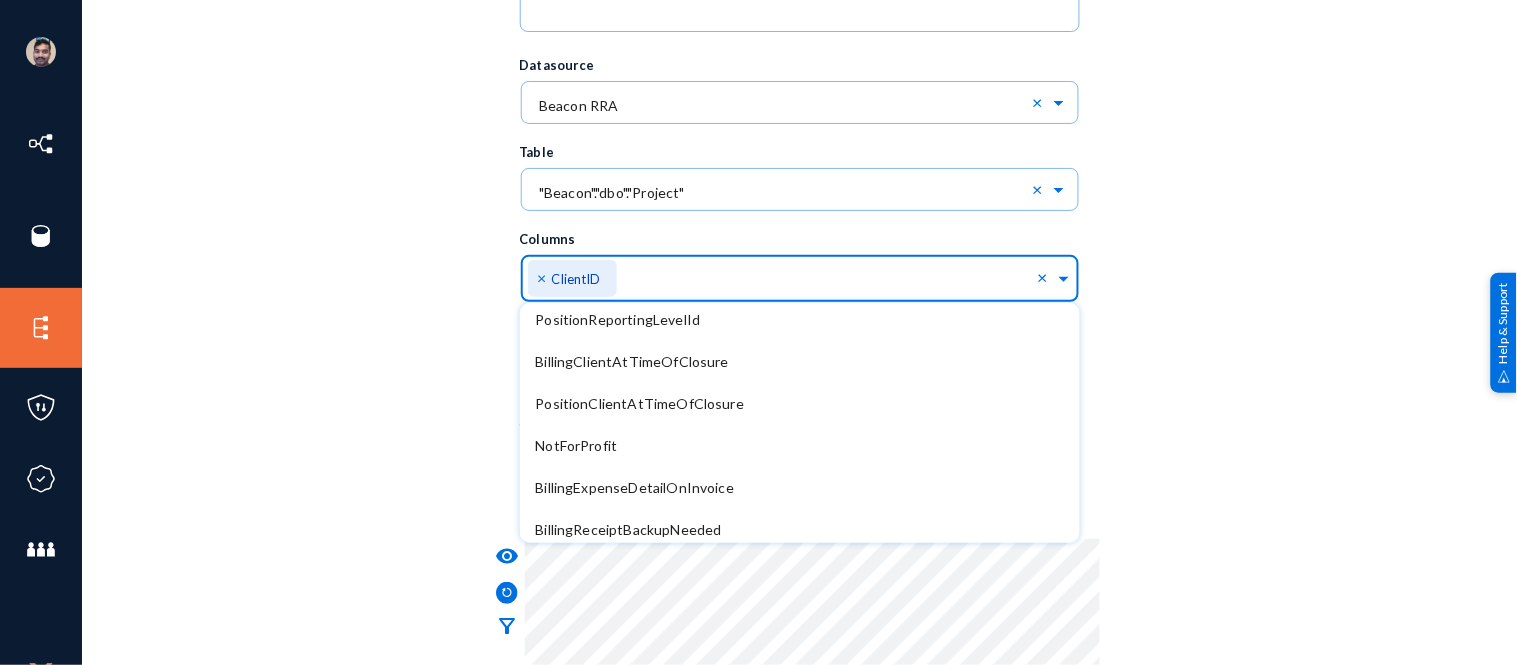 scroll, scrollTop: 2512, scrollLeft: 0, axis: vertical 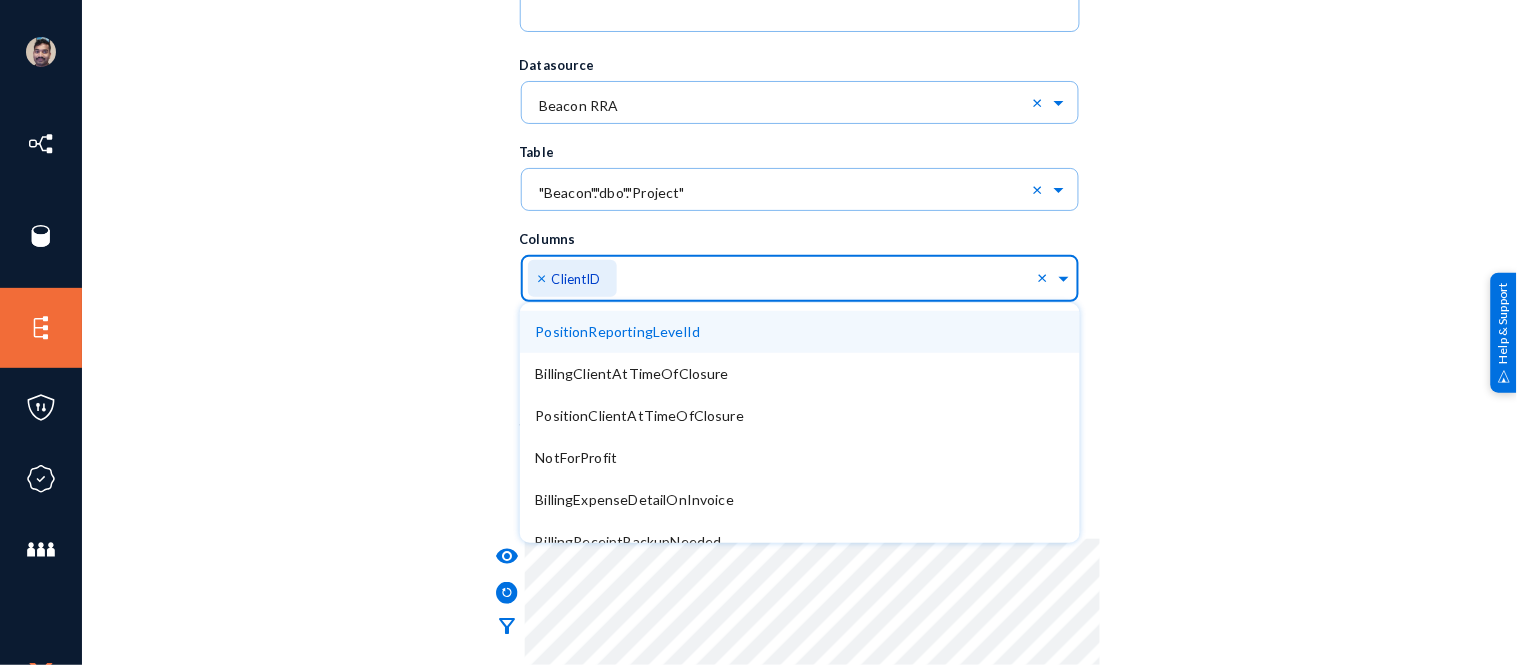 click on "Trace Name Prospects Description Datasource Select ... × Beacon RRA × Table Select ... × "Beacon"."dbo"."Project" × Columns Select ... × ClientID × ID Version BookingOfficeID ConfidentialityID CbiInitialised CreatedFromProjectID CreatedFromBDID Label PositionDescription ClientSituation SiteUrl CalendarListId StartDate EndDate IsPlanItemsCreated IsPositionDocumentCreated DocumentUrl ClientContactID PositionClientContactID PrimaryJuryContactID Notes BillingFeeTypeID BillingFlatCostRecoveryTypeID BillingRetainerCurrencyTypeID BillingRetainerValue BillingRetainerDurationMonths BillingArrangements BillingComments BillingFinalFeePercentageEntered BillingFinalFeeAmountEntered BillingFinalFeeAmountCalculated BillingFollowup IsPositionNonExecutive IdealCandidateDescription PositionTitle StatusID PositionClientID IsNewPositionTitle RowCreatedBy RowCreatedDate RowModifiedBy RowModifiedDate SoftDeleted SoftDeleteReasonID SoftDeleteRRAPersonID IsSitePending BillingFeeCap IsNameIdSourced NameIDUpdatedBy CRMId × ×" 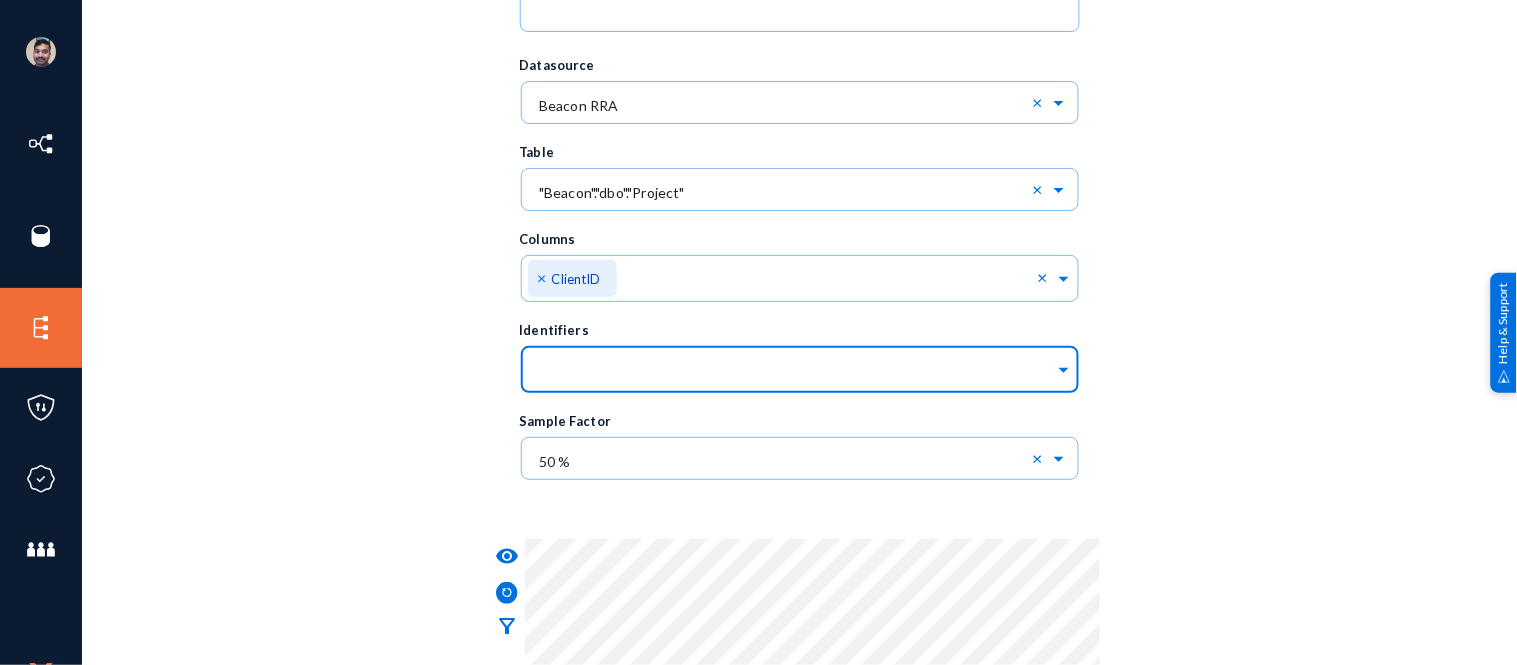 click 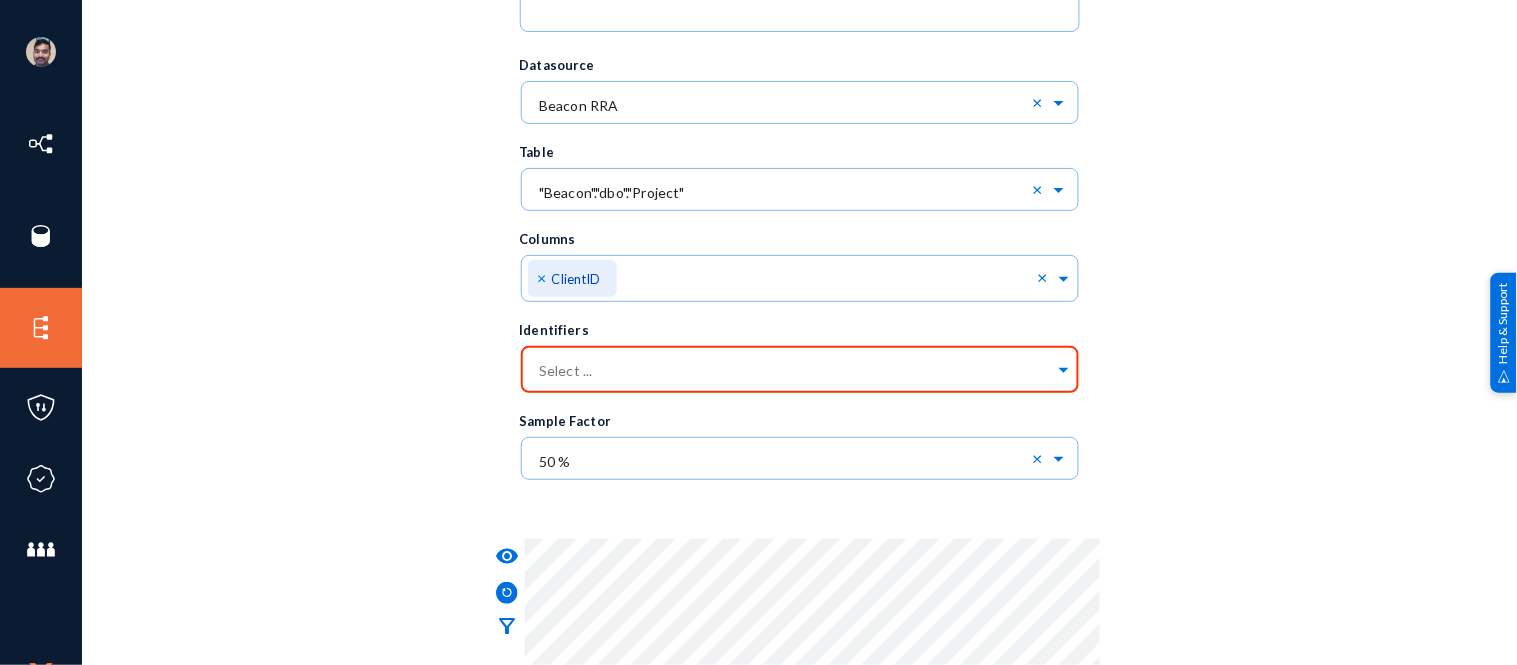 click on "Trace Name Prospects Description Datasource Select ... × Beacon RRA × Table Select ... × "Beacon"."dbo"."Project" × Columns Select ... × ClientID × Identifiers Select ... Sample Factor Select ... ×  50 %  × visibility filter_alt" 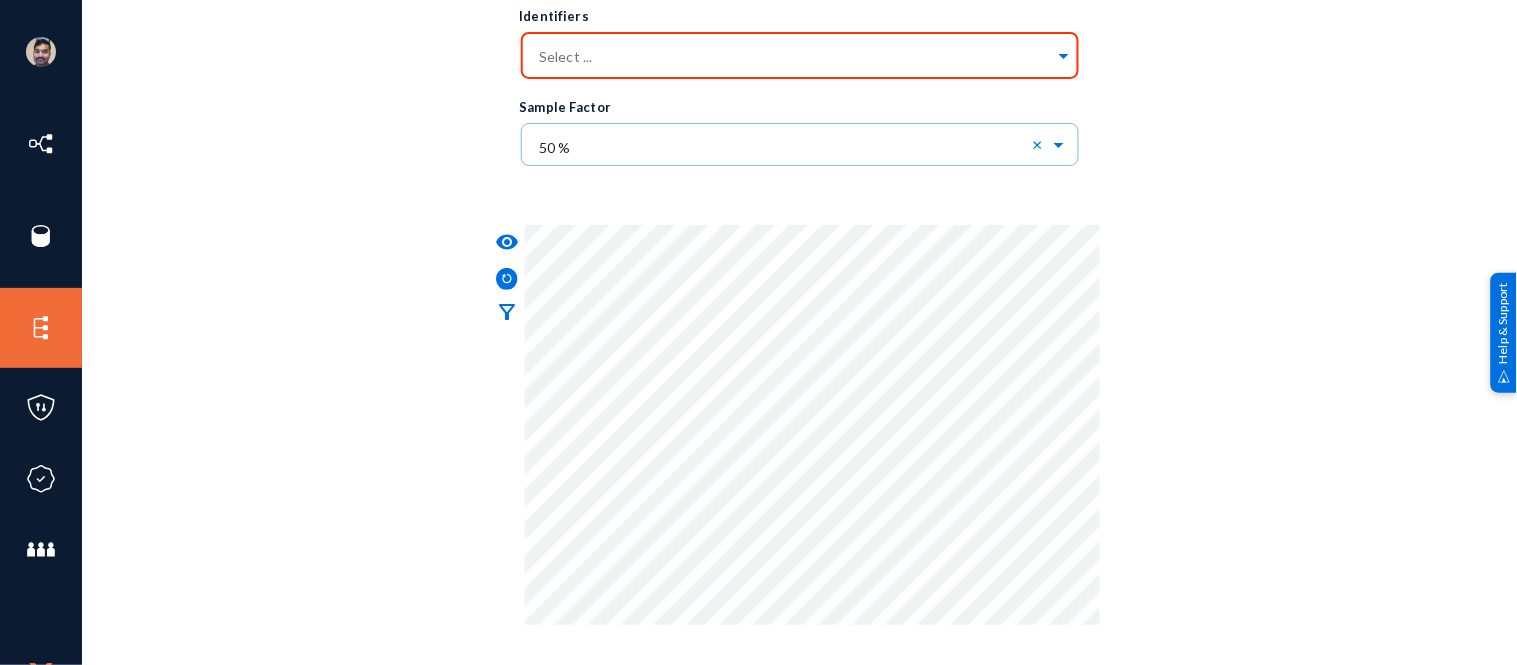 scroll, scrollTop: 0, scrollLeft: 0, axis: both 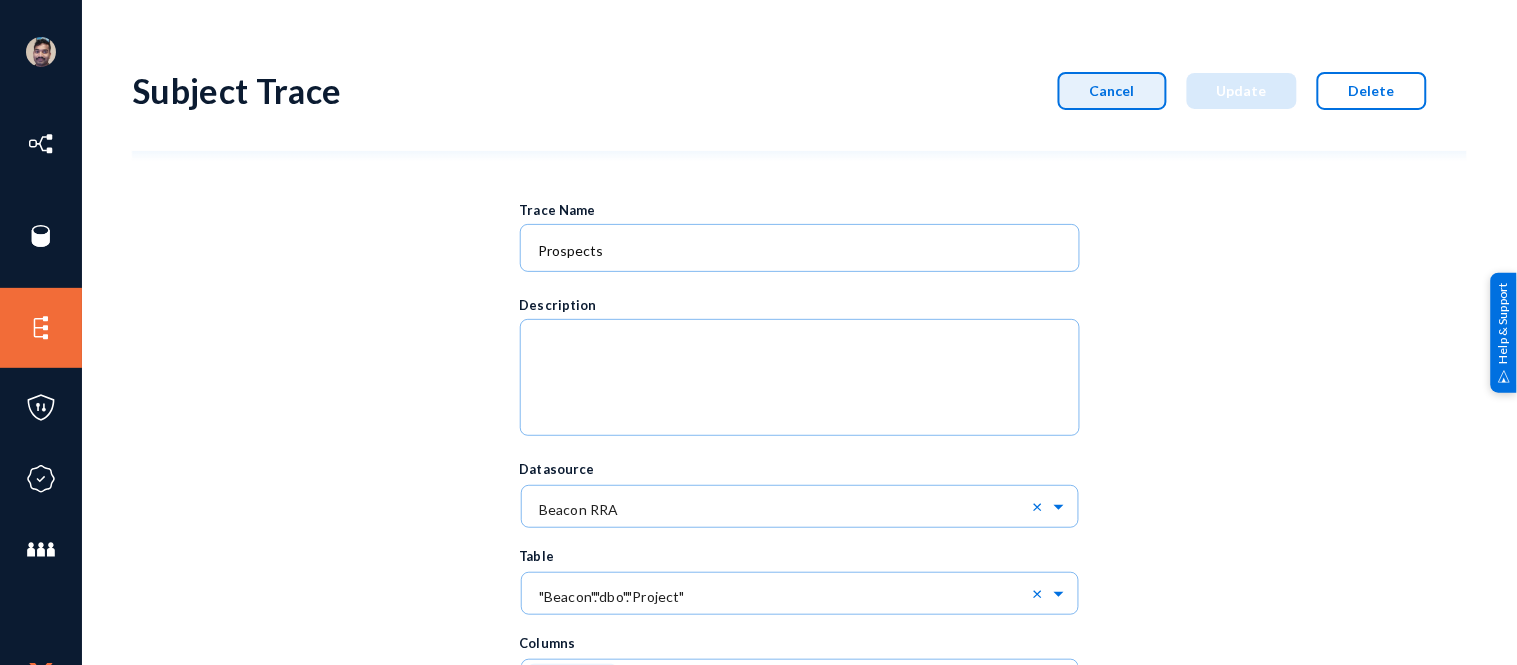 click on "Cancel" 